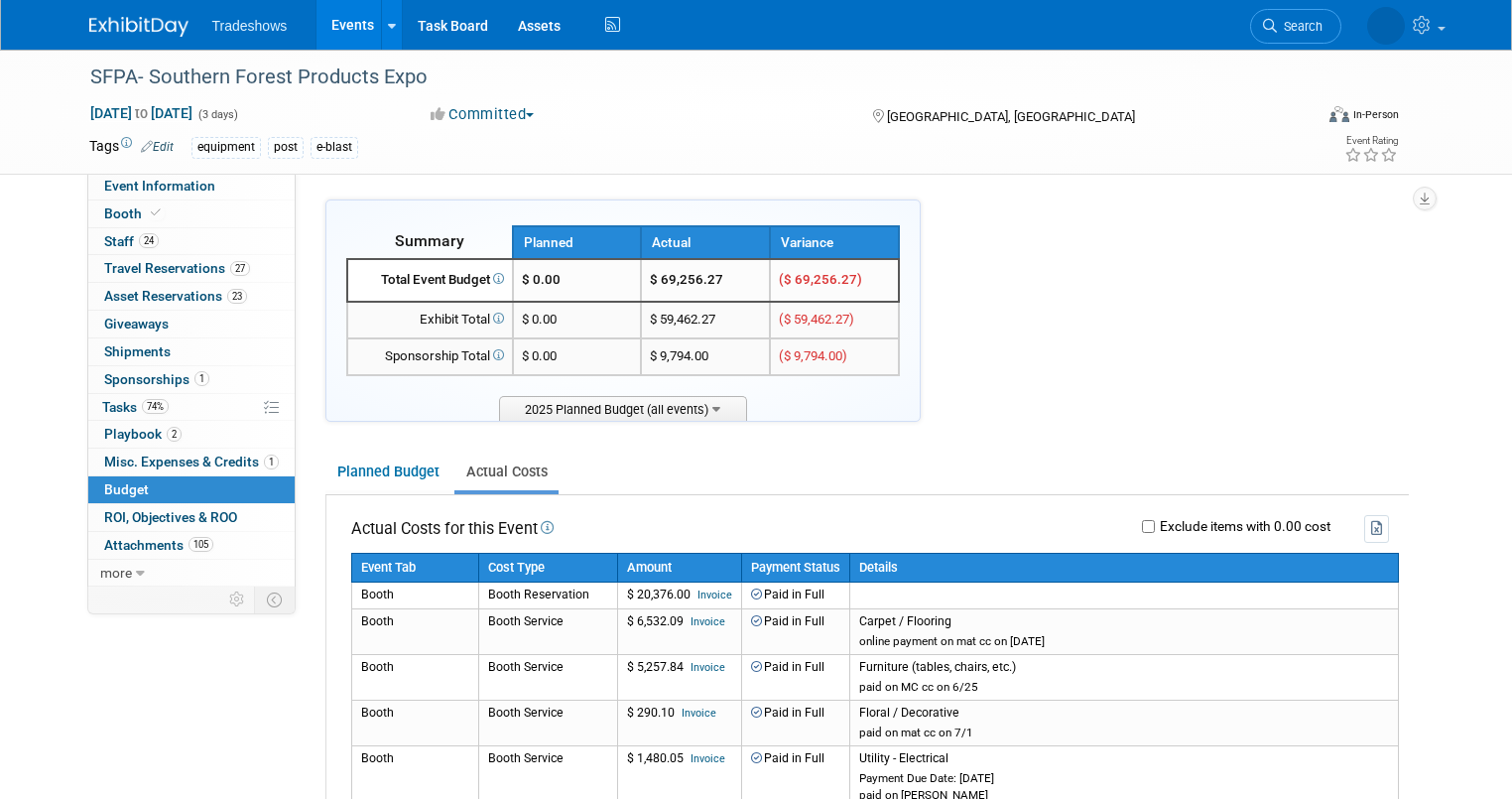 scroll, scrollTop: 159, scrollLeft: 0, axis: vertical 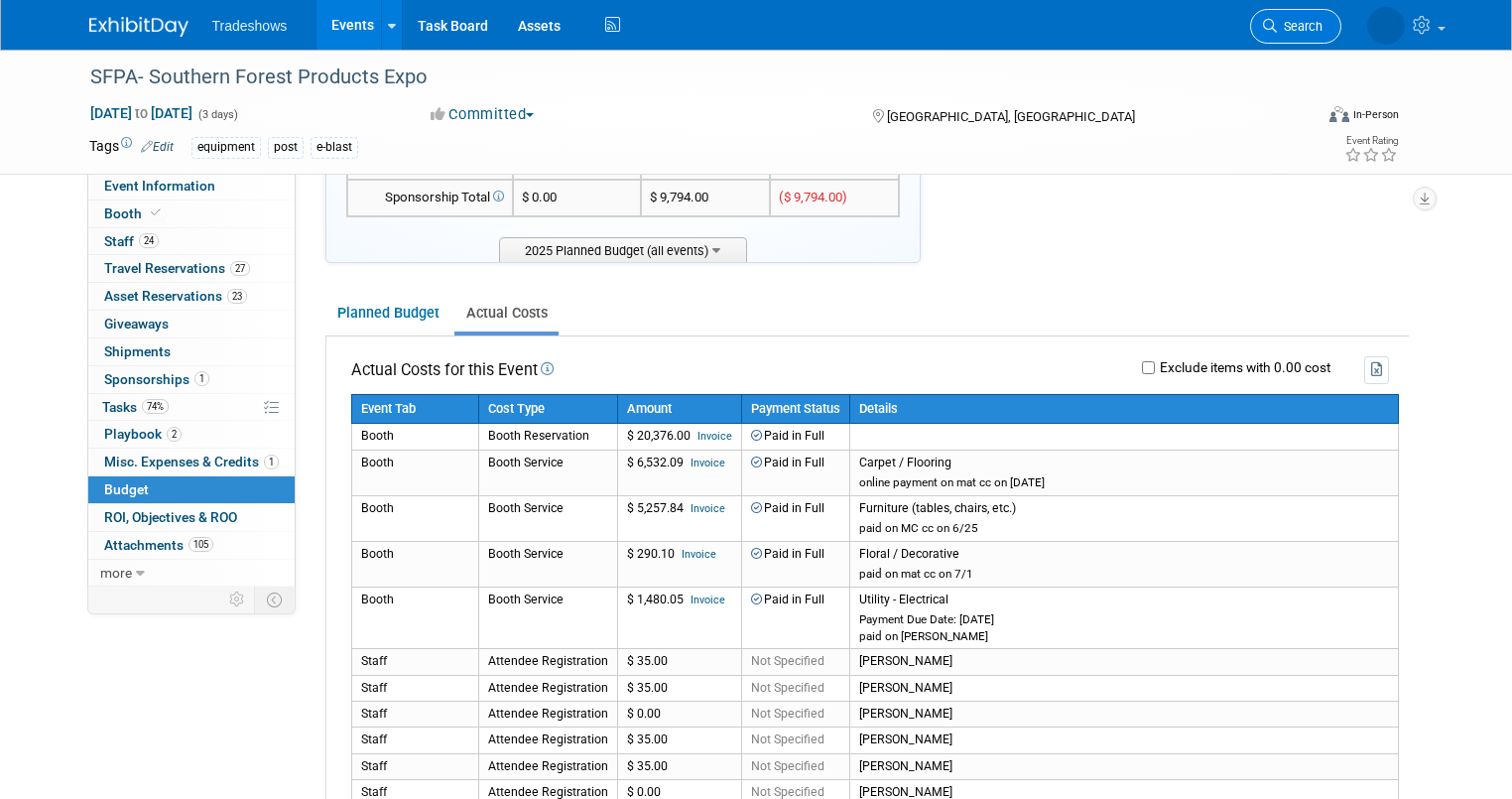 click on "Search" at bounding box center [1300, 26] 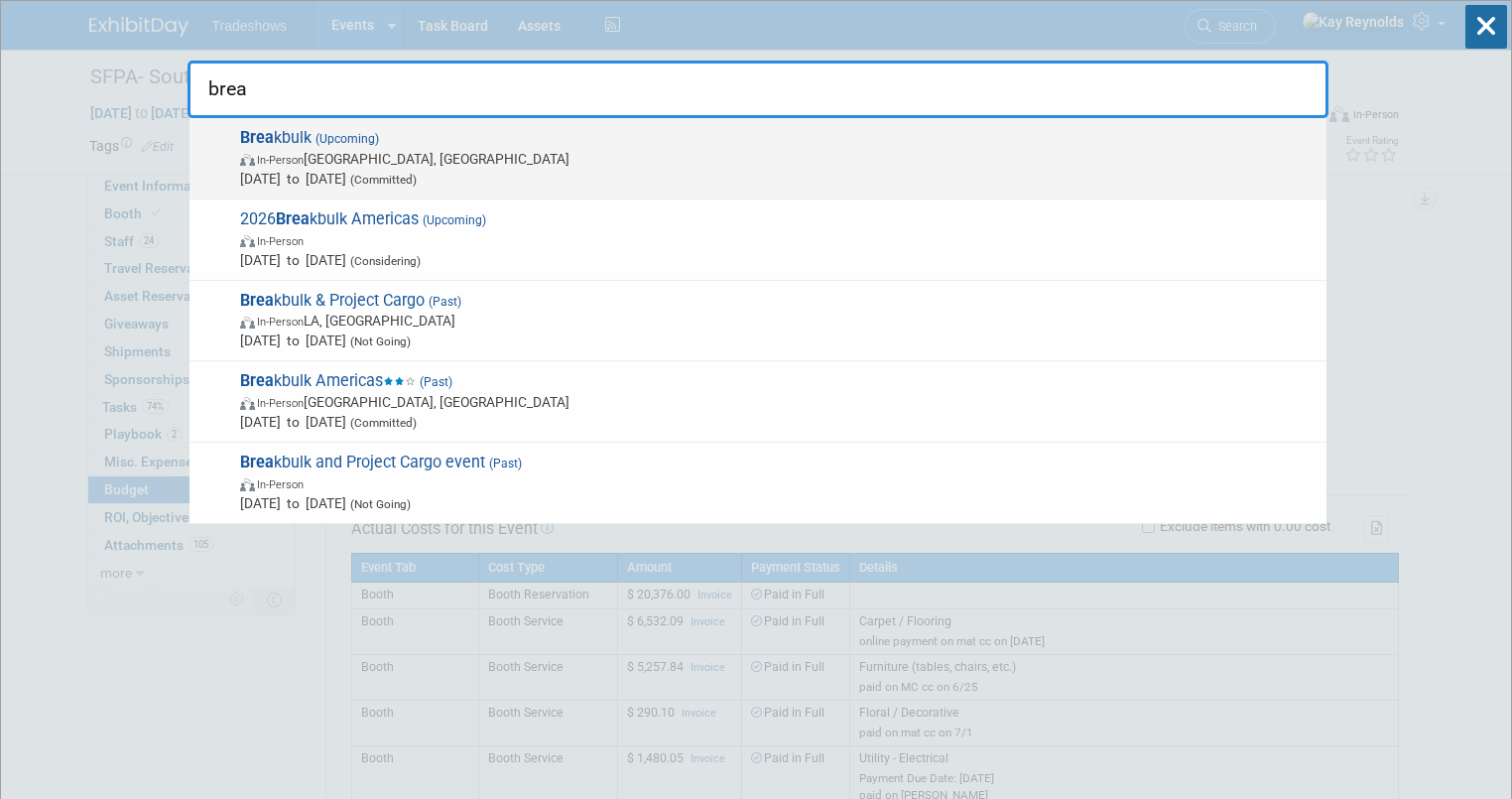 type on "brea" 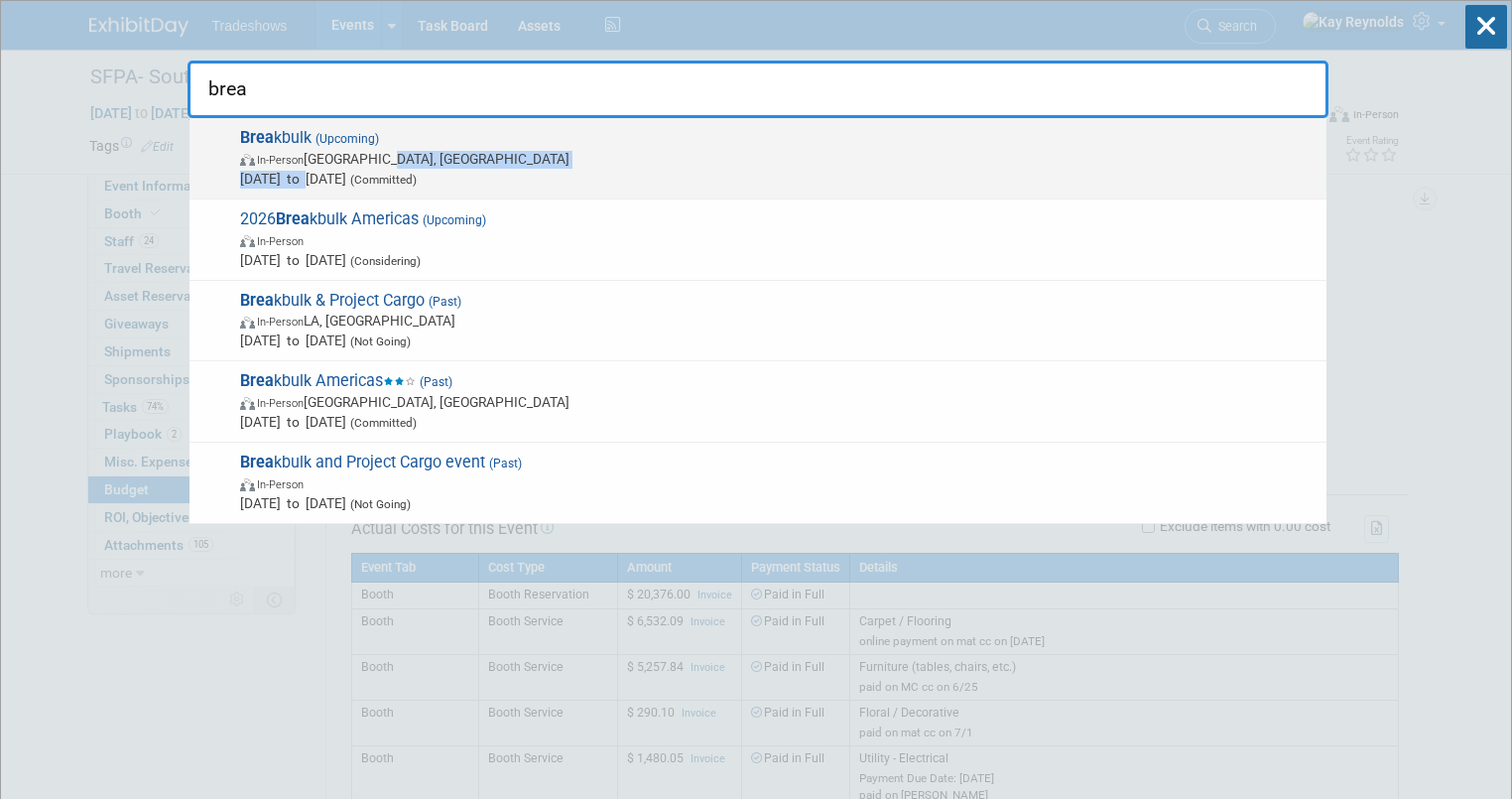 drag, startPoint x: 317, startPoint y: 174, endPoint x: 425, endPoint y: 163, distance: 108.55874 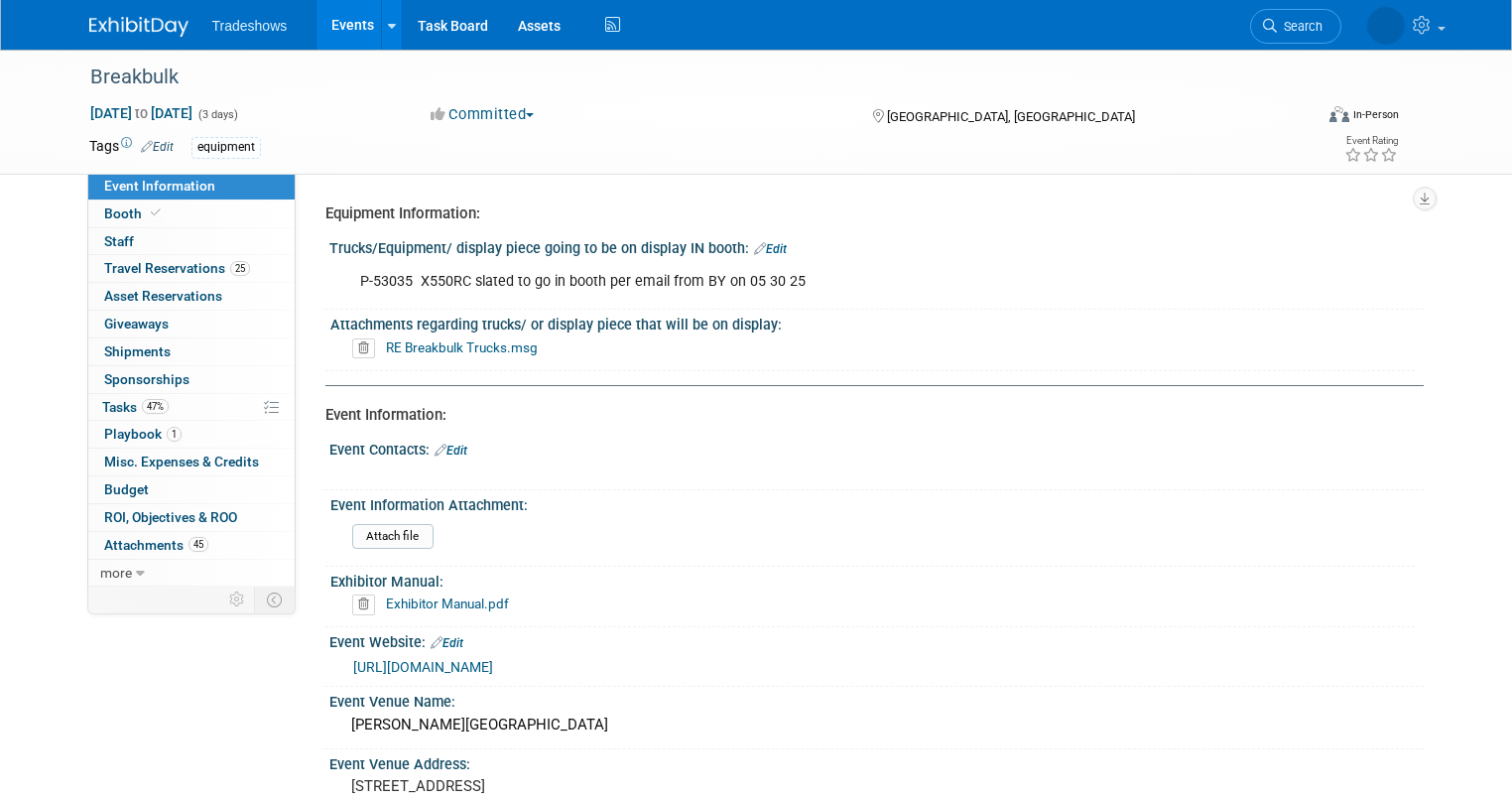 scroll, scrollTop: 0, scrollLeft: 0, axis: both 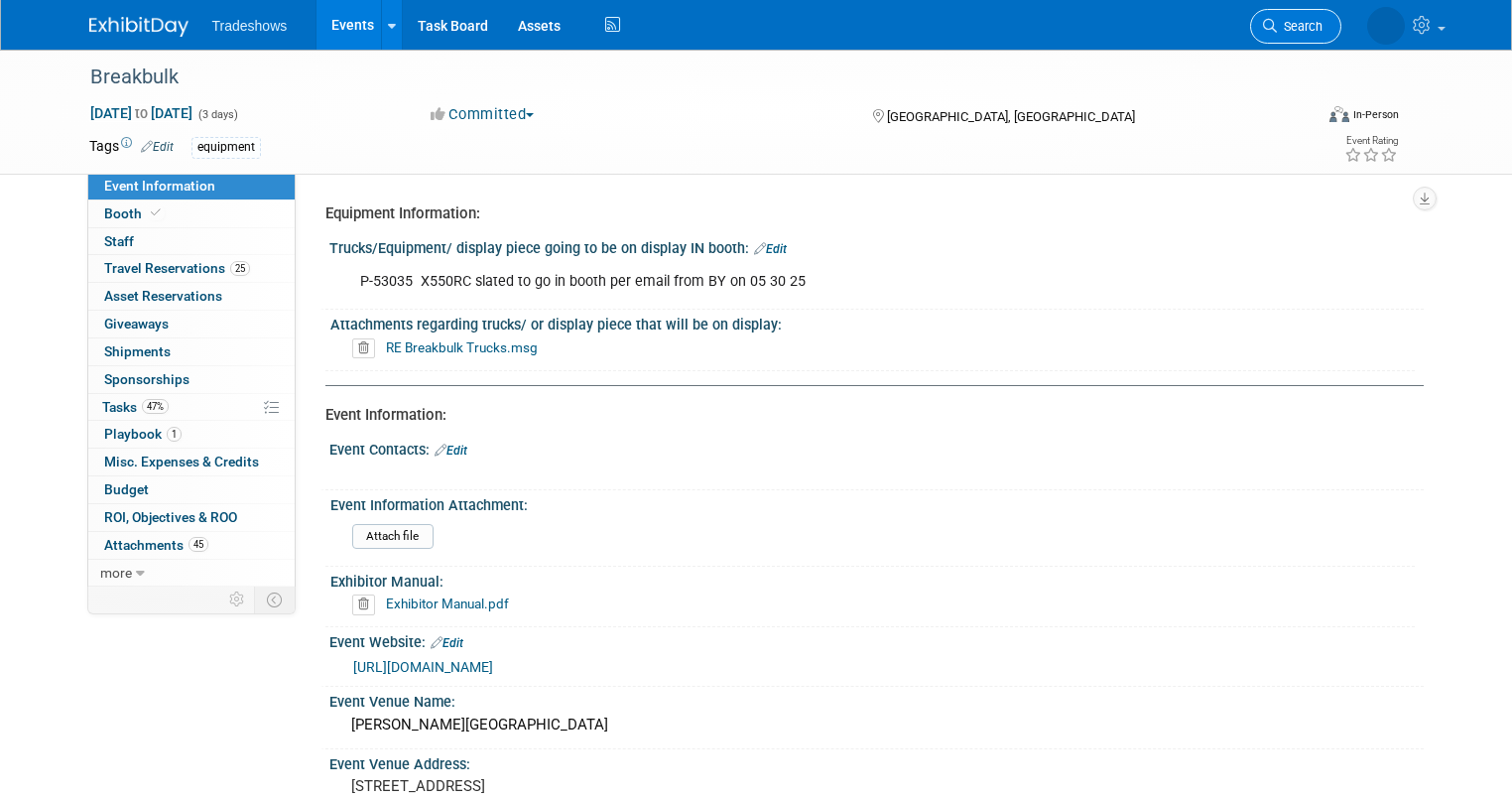 click on "Search" at bounding box center [1296, 26] 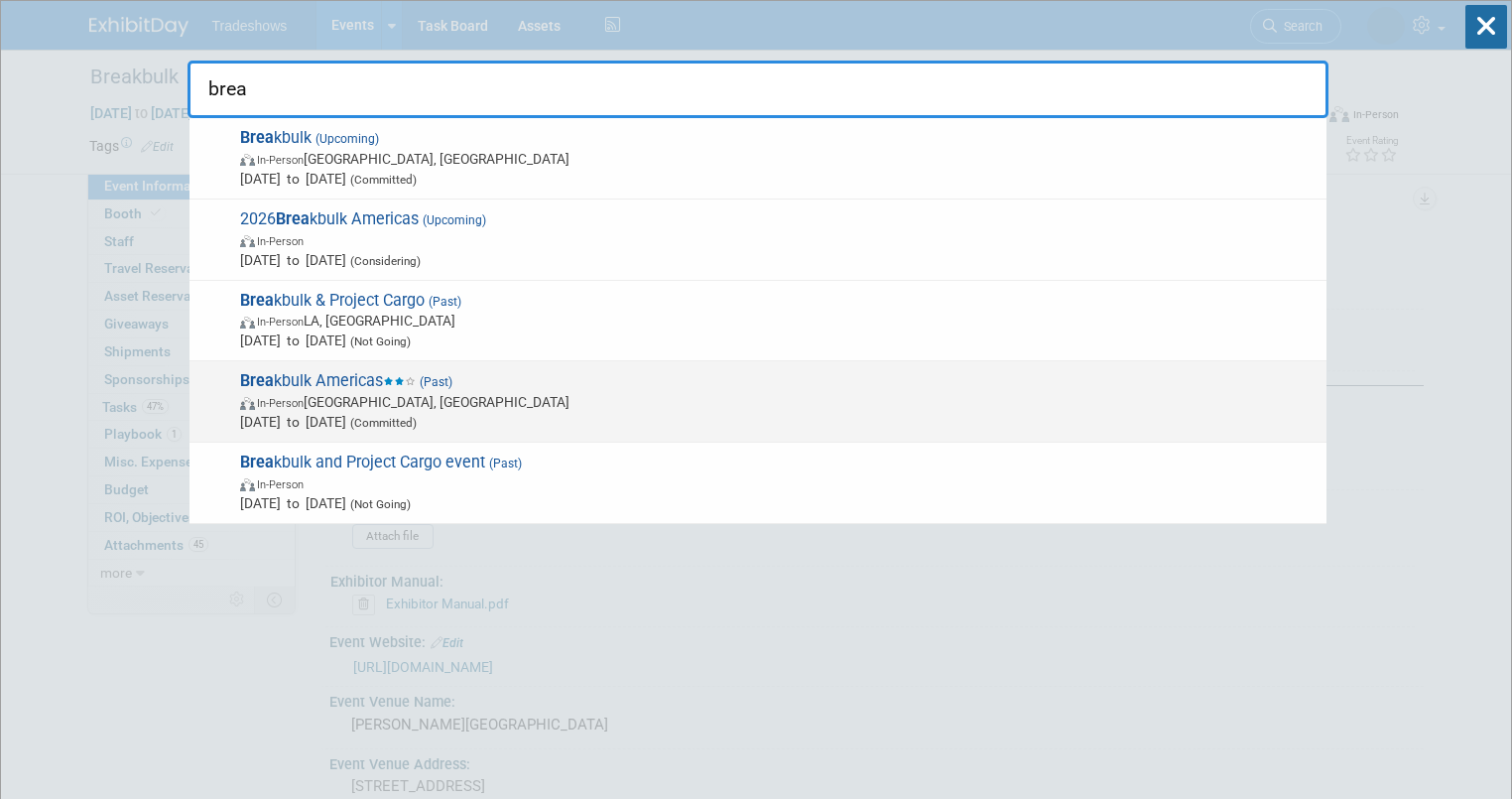 type on "brea" 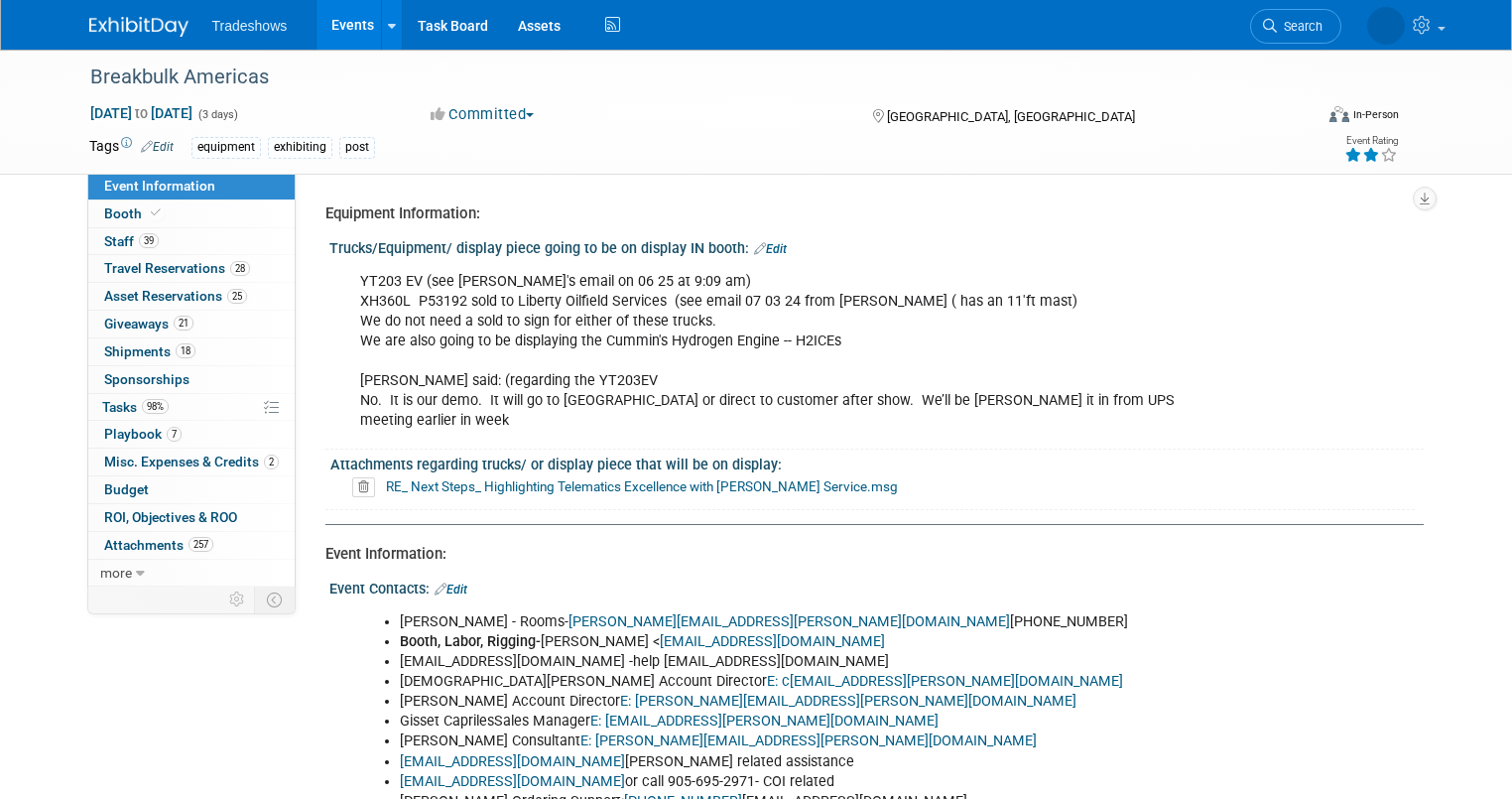 scroll, scrollTop: 0, scrollLeft: 0, axis: both 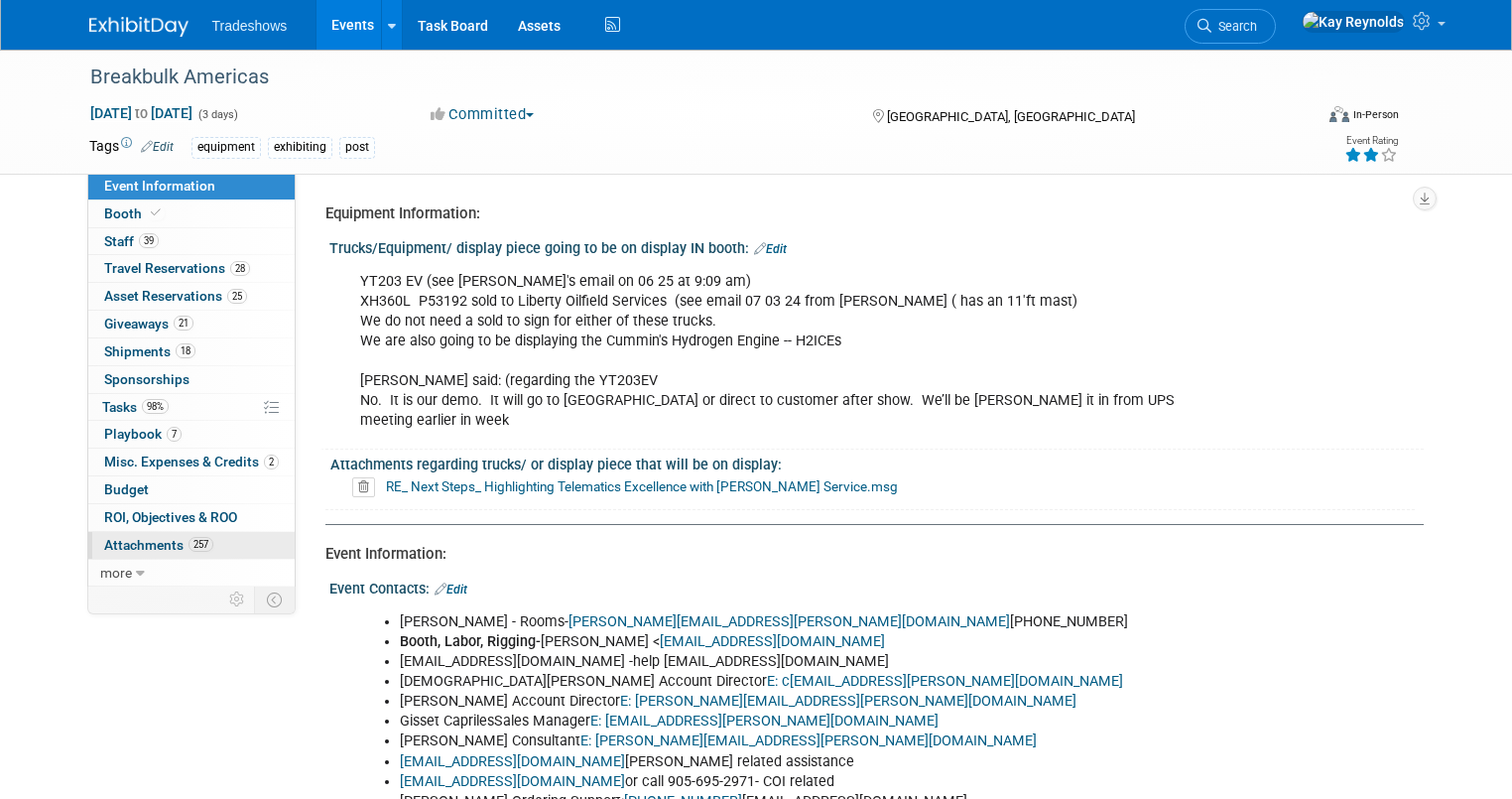 click on "257
Attachments 257" at bounding box center [191, 545] 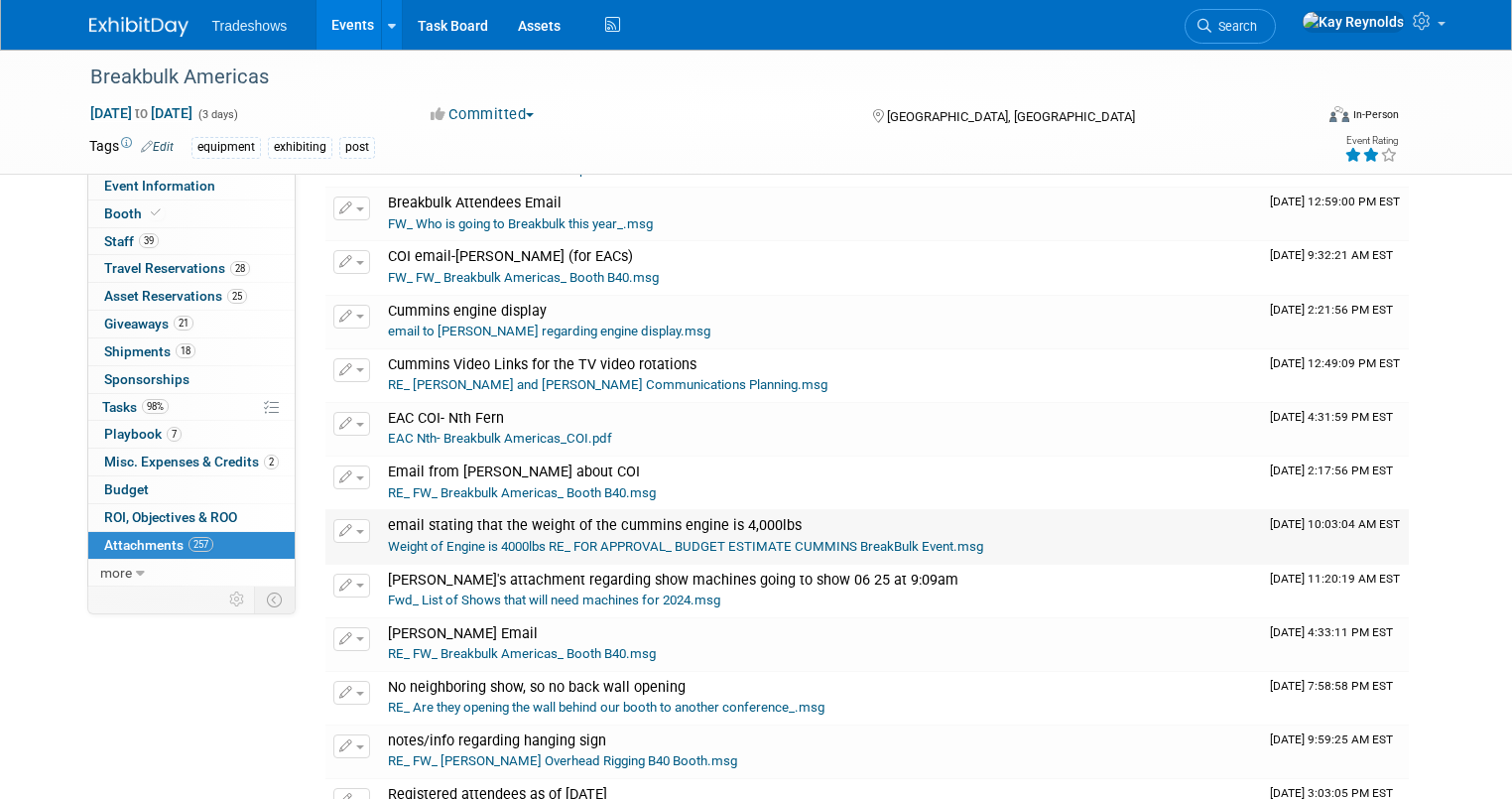 scroll, scrollTop: 8835, scrollLeft: 0, axis: vertical 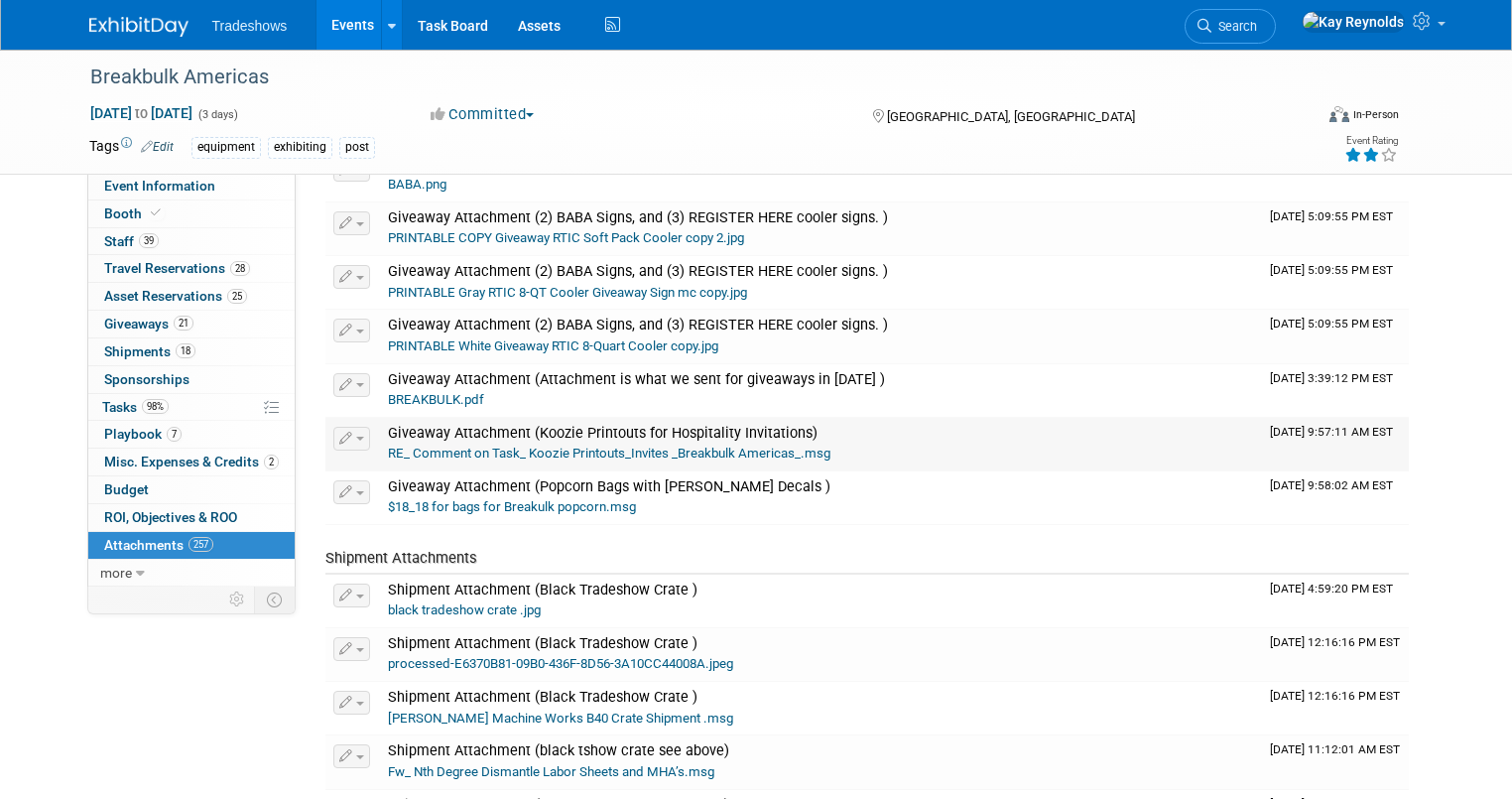 click on "Giveaway Attachment (Koozie Printouts for Hospitality Invitations)" at bounding box center [602, 433] 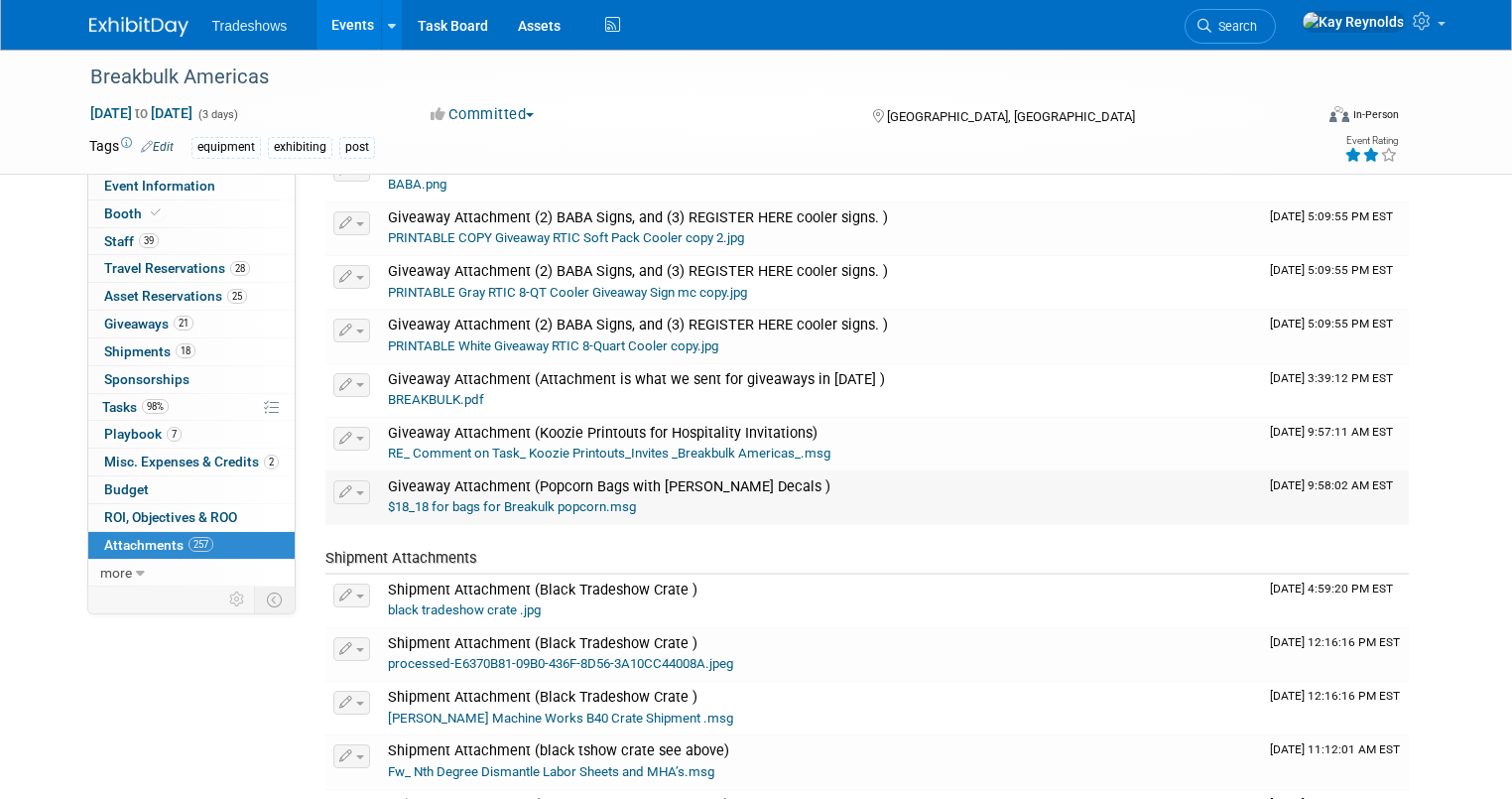 click on "$18_18 for bags for Breakulk popcorn.msg" at bounding box center (820, 507) 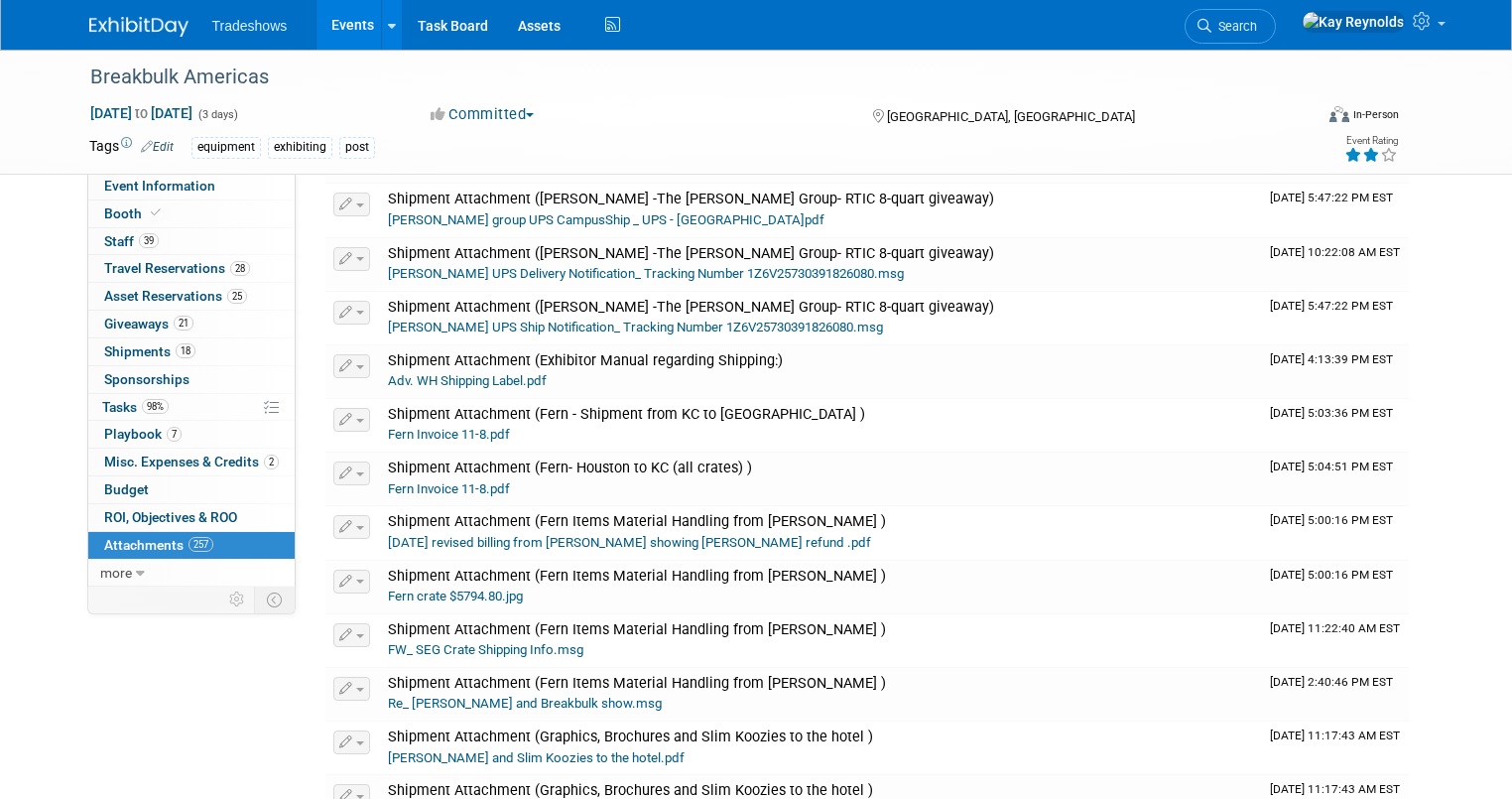 scroll, scrollTop: 8835, scrollLeft: 0, axis: vertical 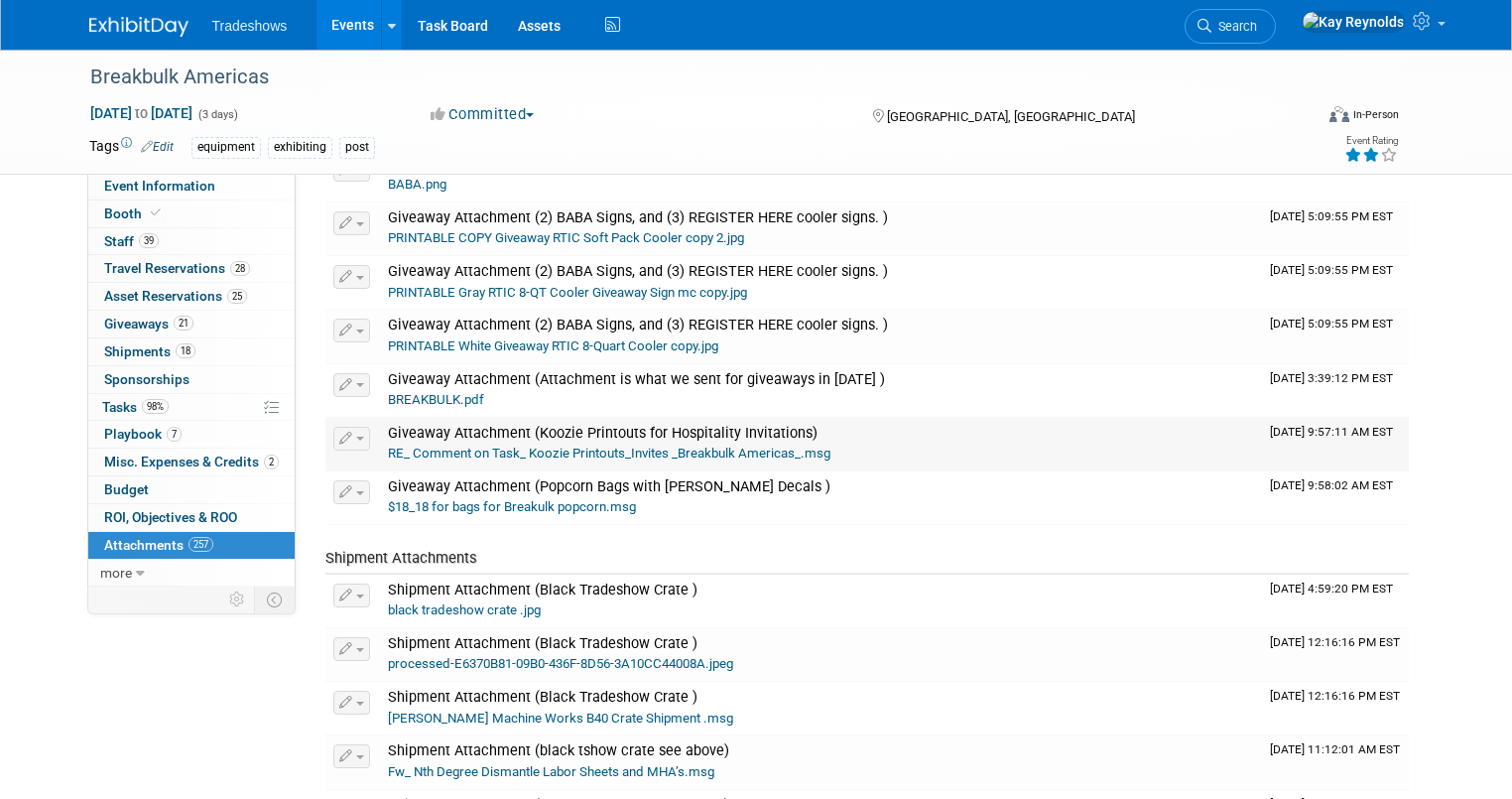 click on "RE_ Comment on Task_ Koozie Printouts_Invites  _Breakbulk Americas_.msg" at bounding box center (609, 453) 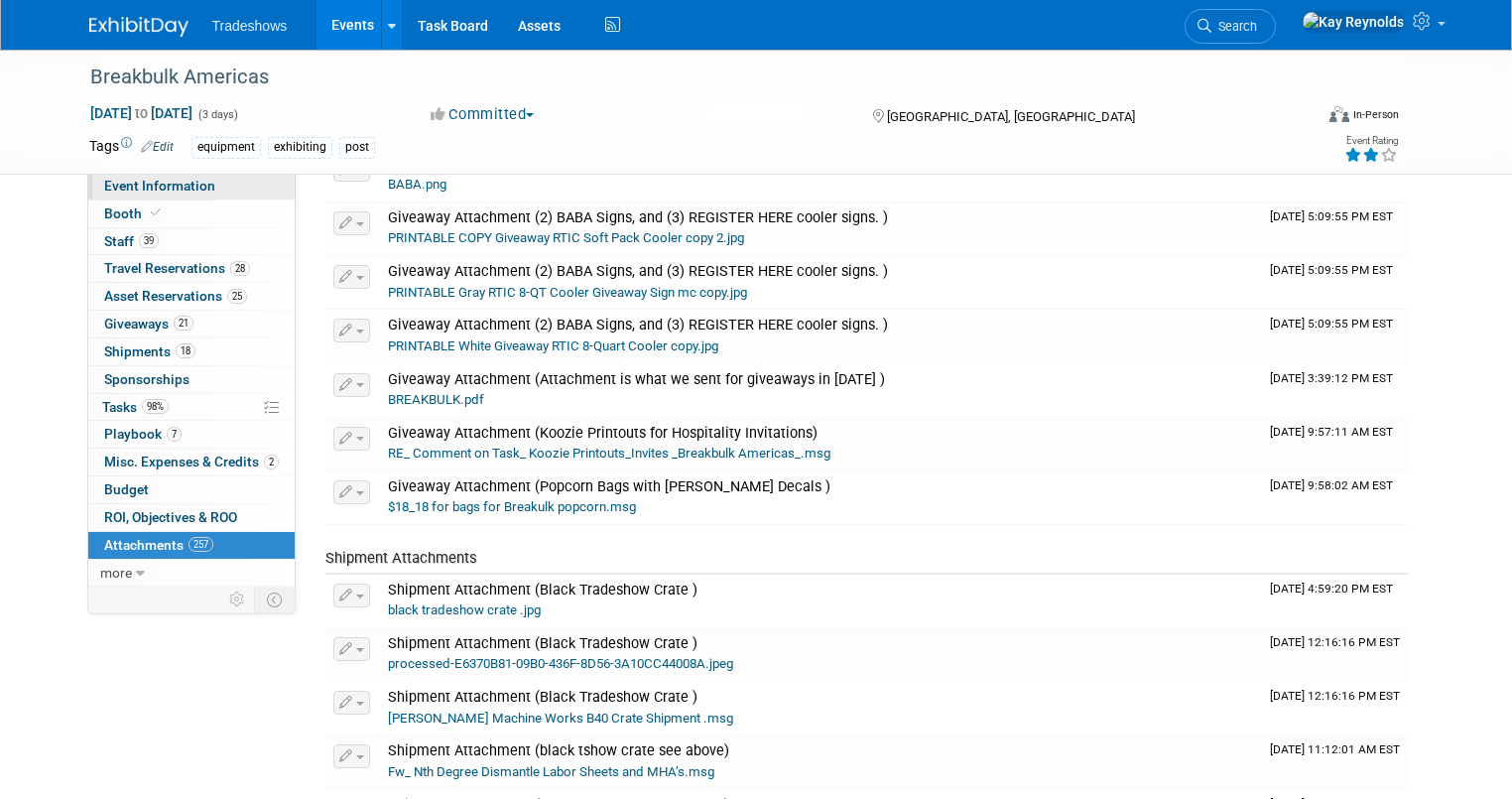 click on "Event Information" at bounding box center [160, 186] 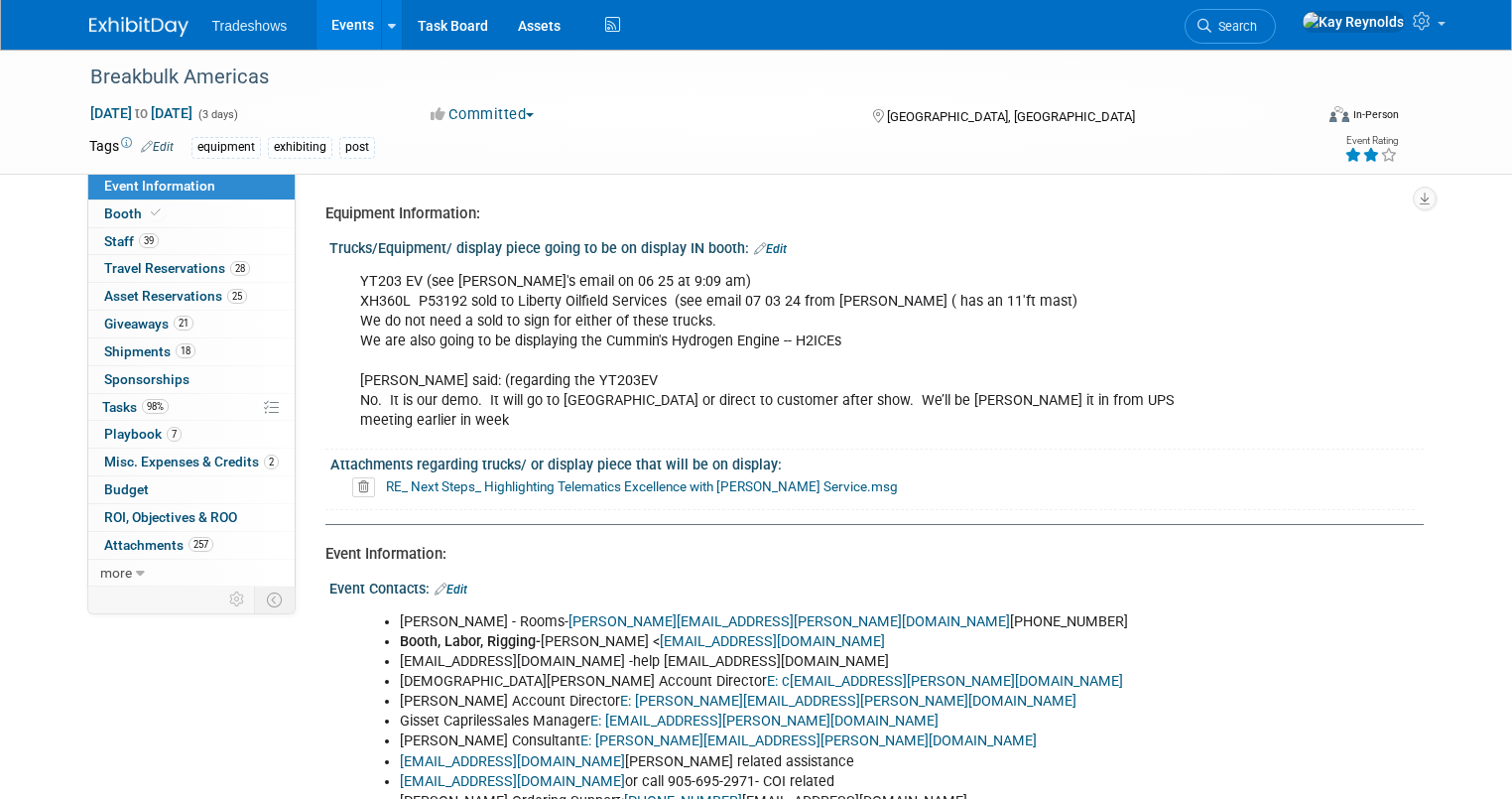 click on "Tradeshows
Events
Add Event
Bulk Upload Events
Shareable Event Boards
Recently Viewed Events:
Breakbulk Americas
Houston, TX
Oct 15, 2024  to  Oct 17, 2024
Breakbulk
Houston, TX
Sep 30, 2025  to  Oct 2, 2025
SFPA- Southern Forest Products Expo
Nashville, TN
Aug 6, 2025  to  Aug 8, 2025
Task Board
Assets
Activity Feed
My Account
My Profile & Preferences
Sync to External Calendar...
Team Workspace
Users and Permissions
Workspace Settings
Metrics & Analytics
Budgeting, ROI & ROO
Annual Budgets (all events)
Get Your Free Swag ...
Refer & Earn
Contact us
Sign out
Search" at bounding box center (756, 25) 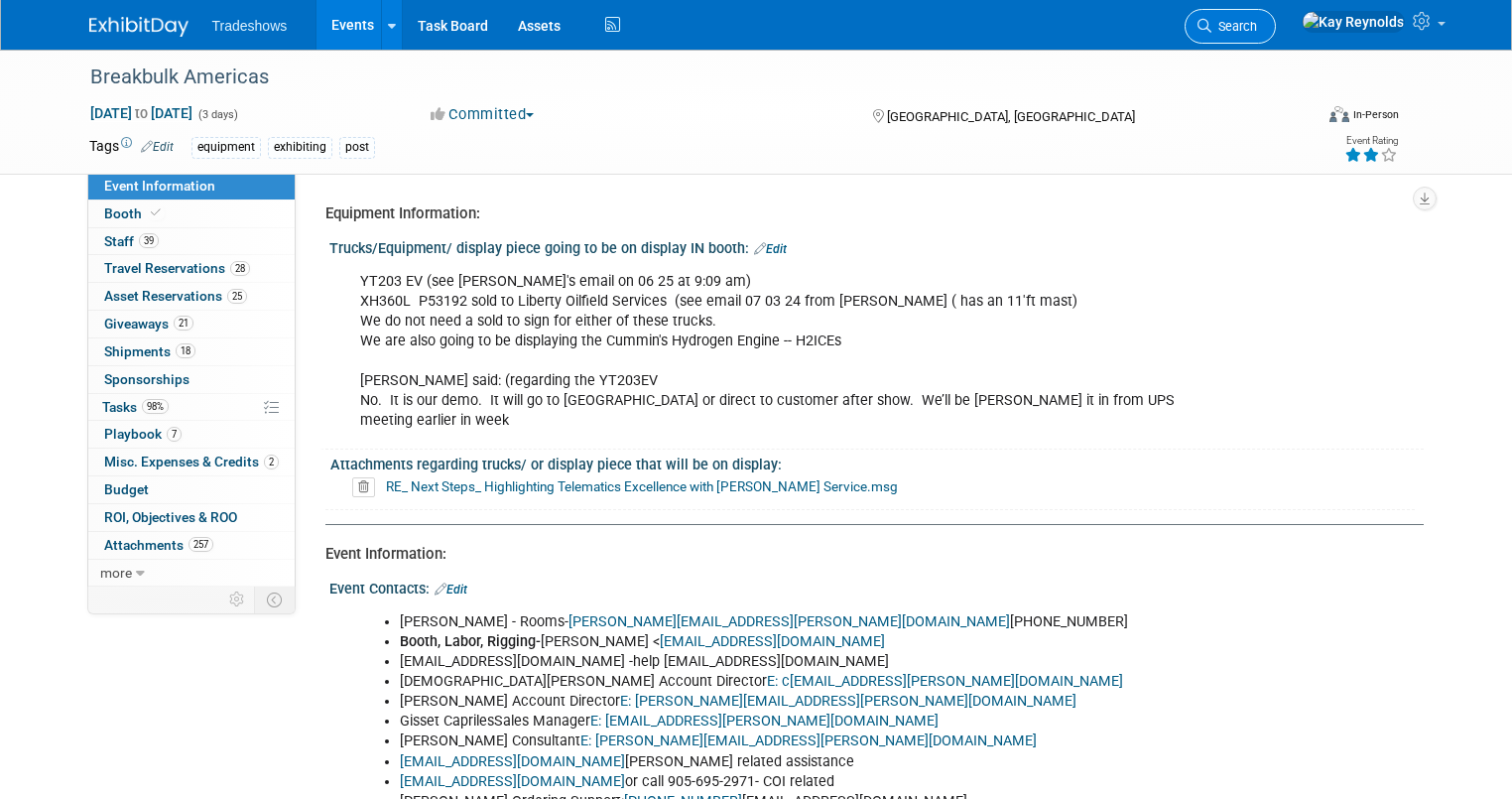 click at bounding box center (1204, 26) 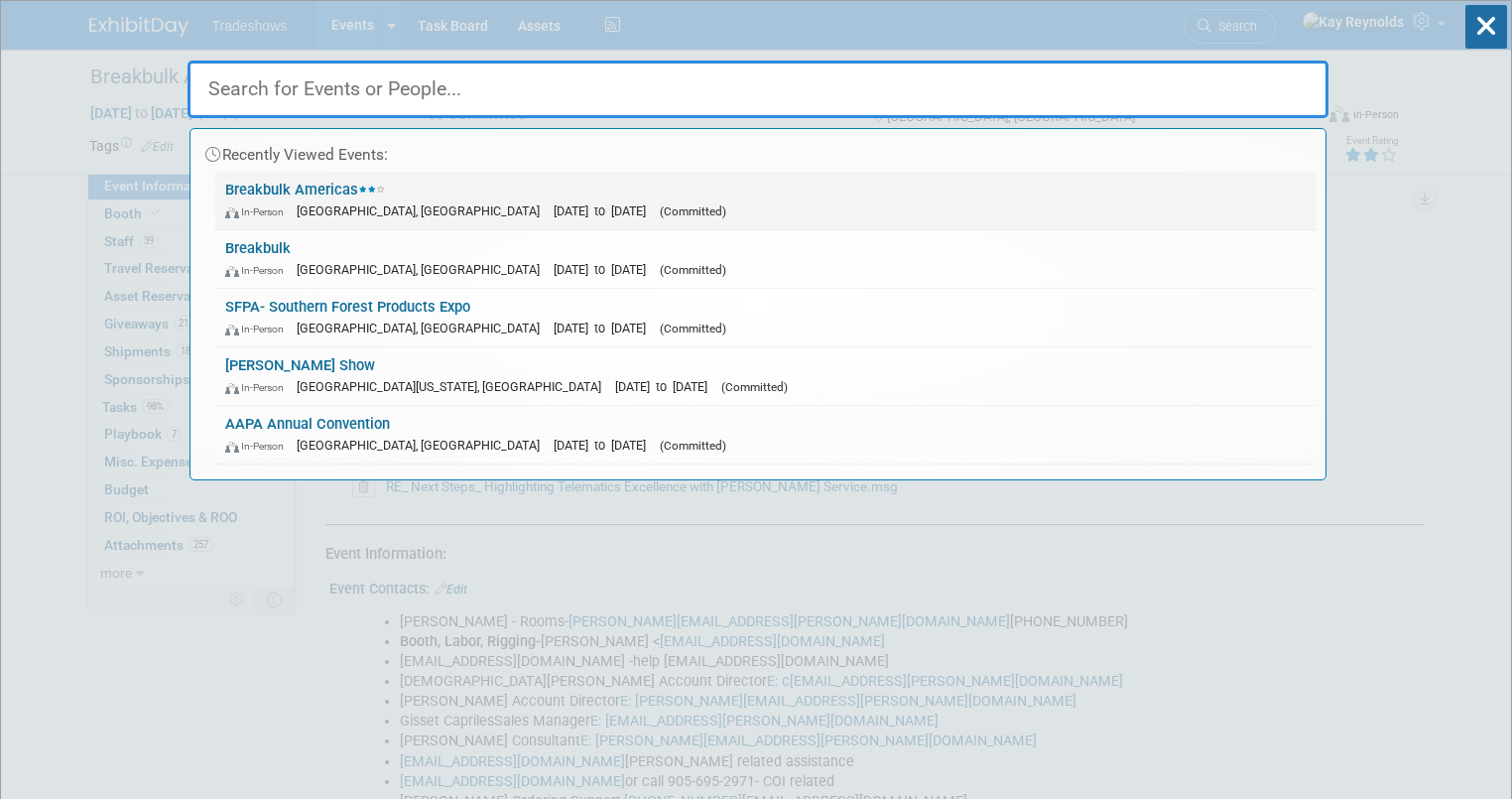 click on "Breakbulk Americas
In-Person
Houston, TX
Oct 15, 2024  to  Oct 17, 2024
(Committed)" at bounding box center [765, 200] 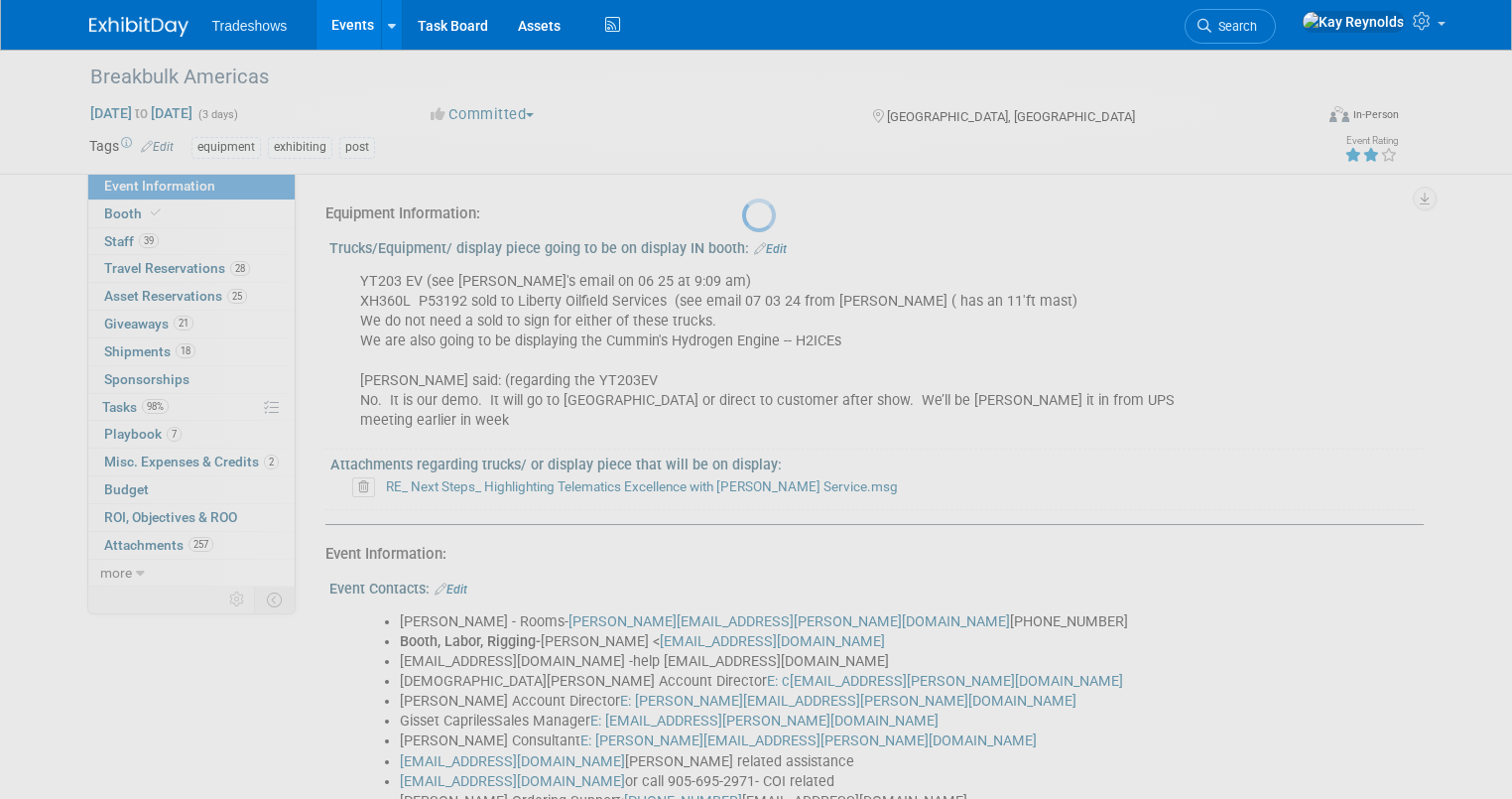 click at bounding box center [756, 399] 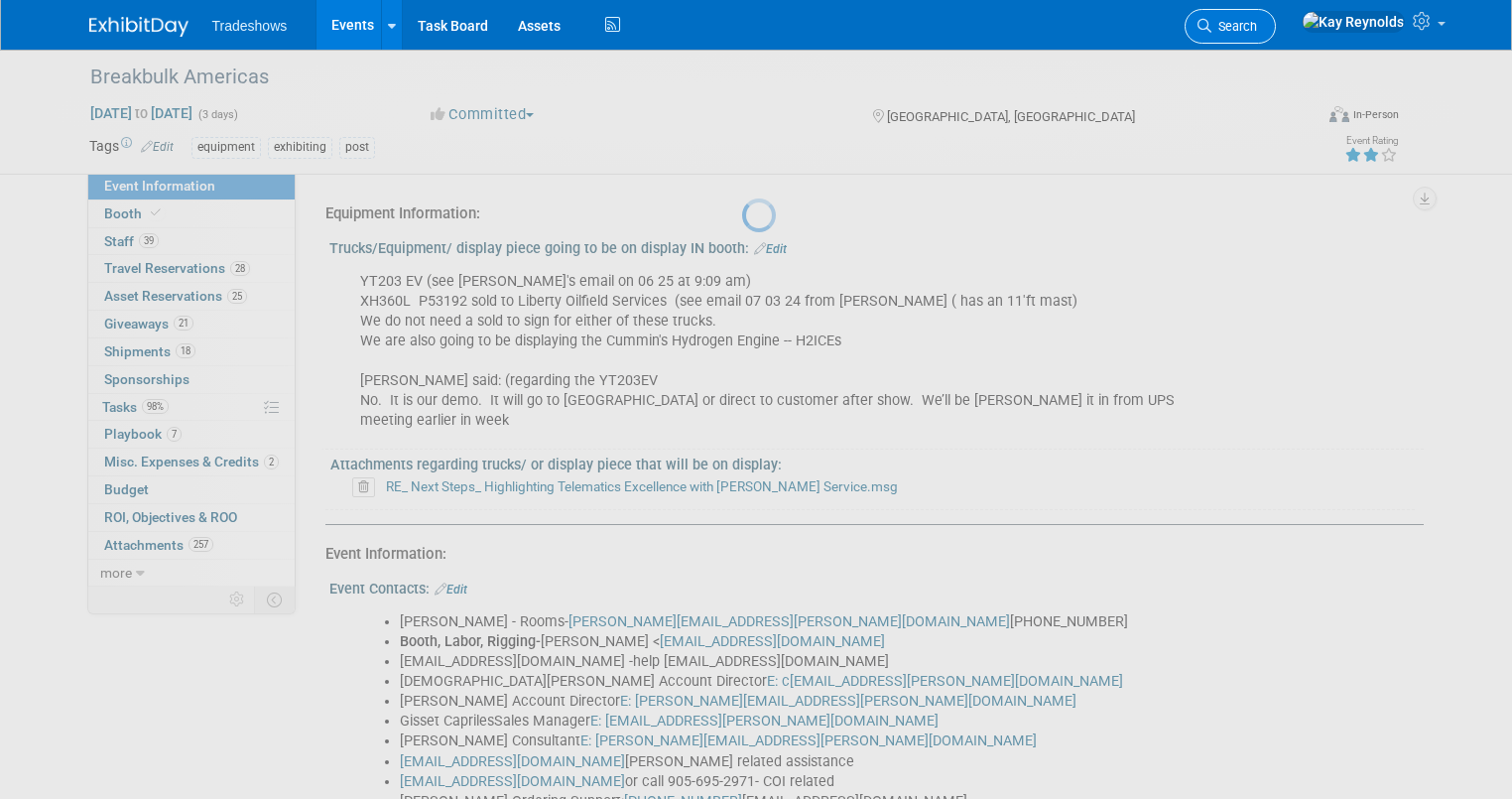 click on "Search" at bounding box center (1234, 26) 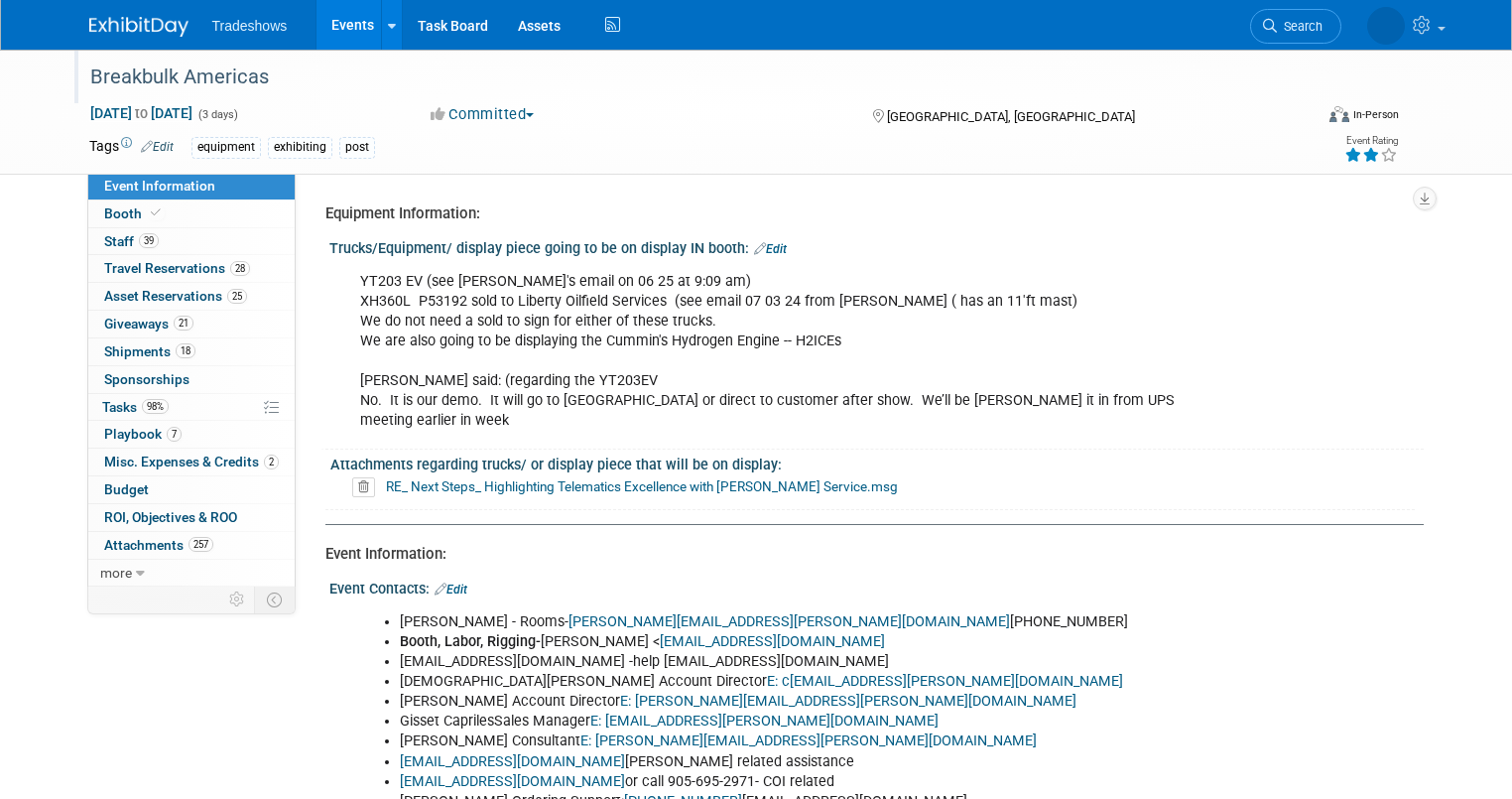 scroll, scrollTop: 0, scrollLeft: 0, axis: both 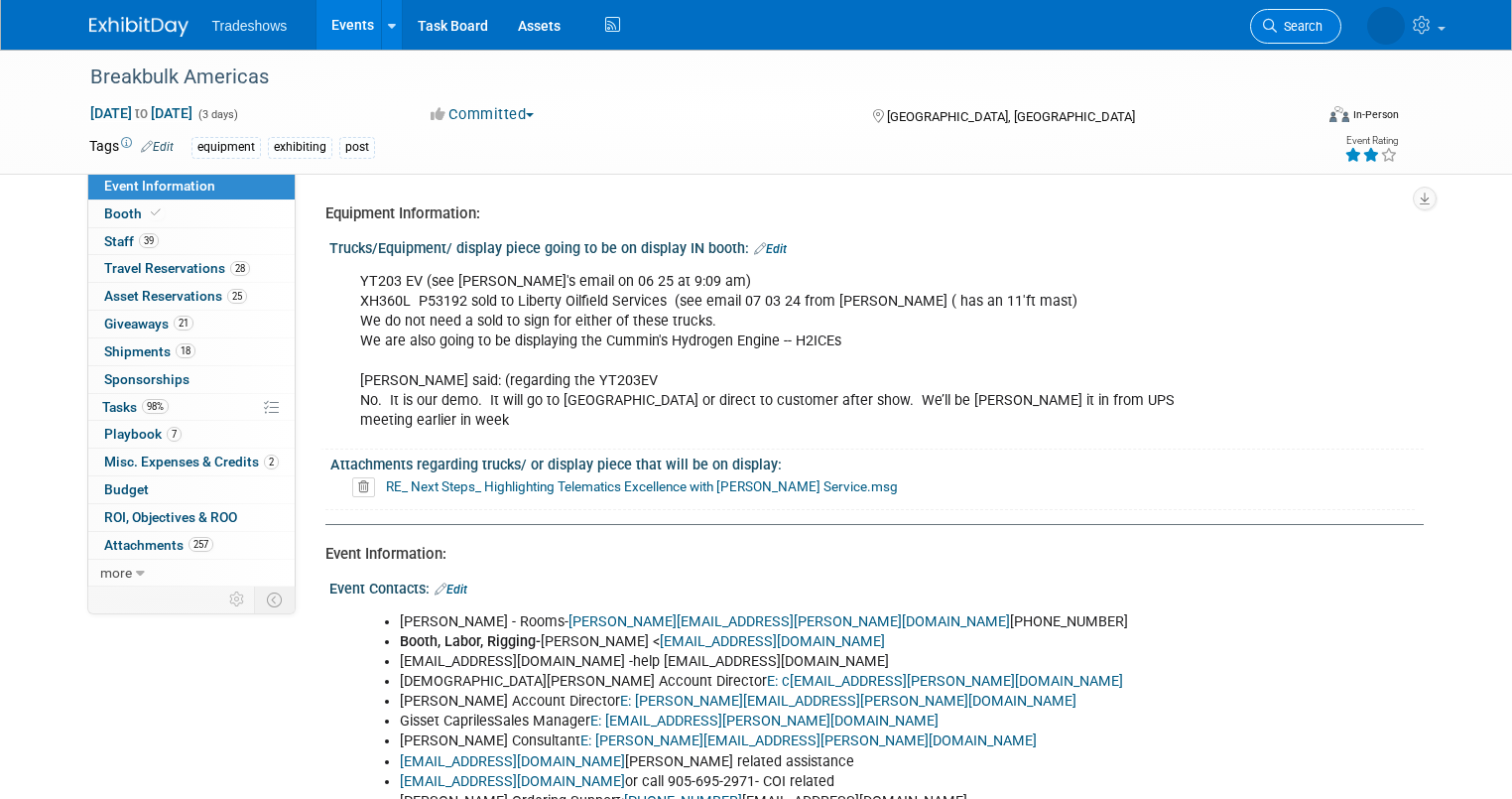 click on "Search" at bounding box center [1296, 26] 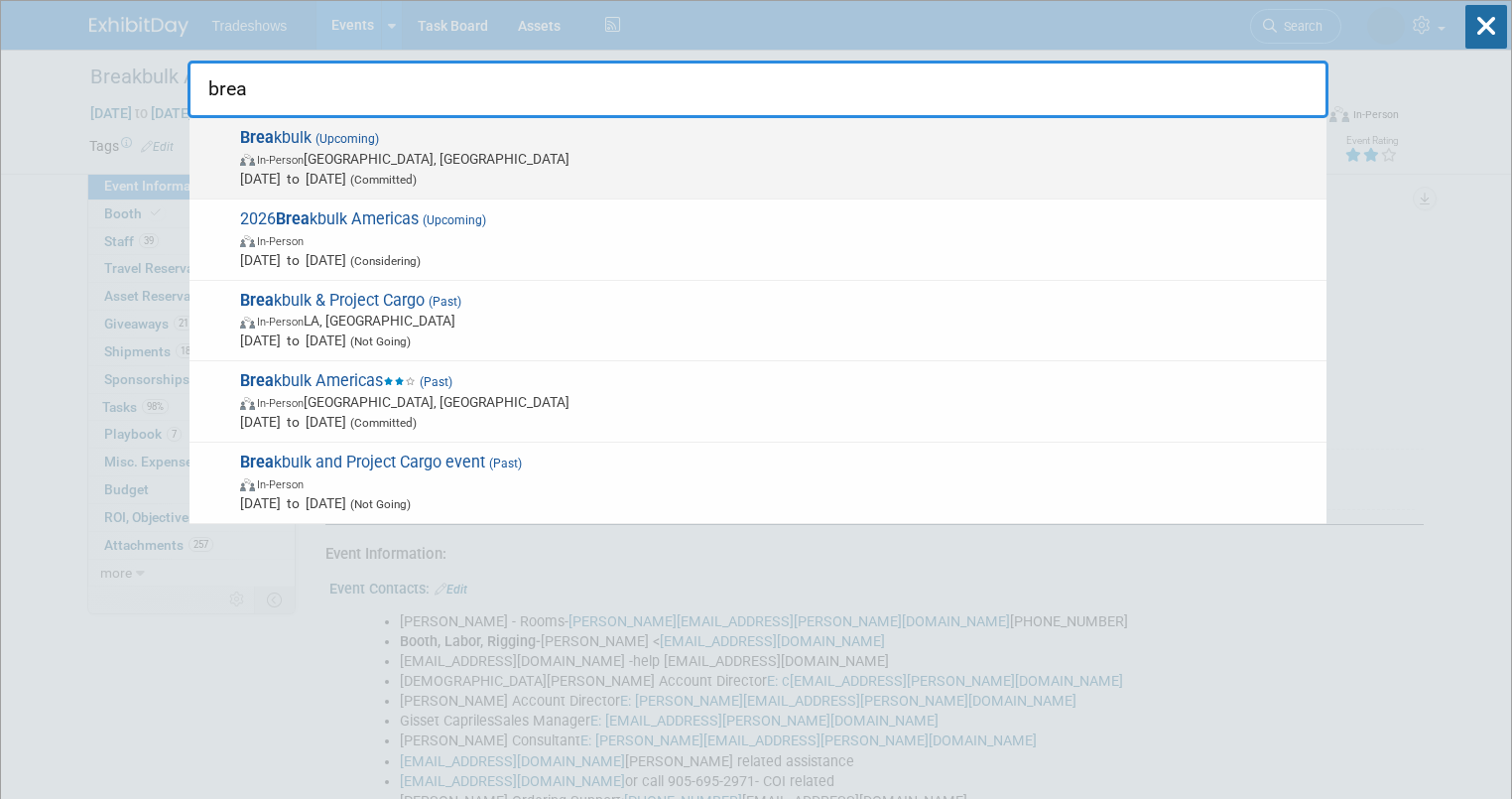 type on "brea" 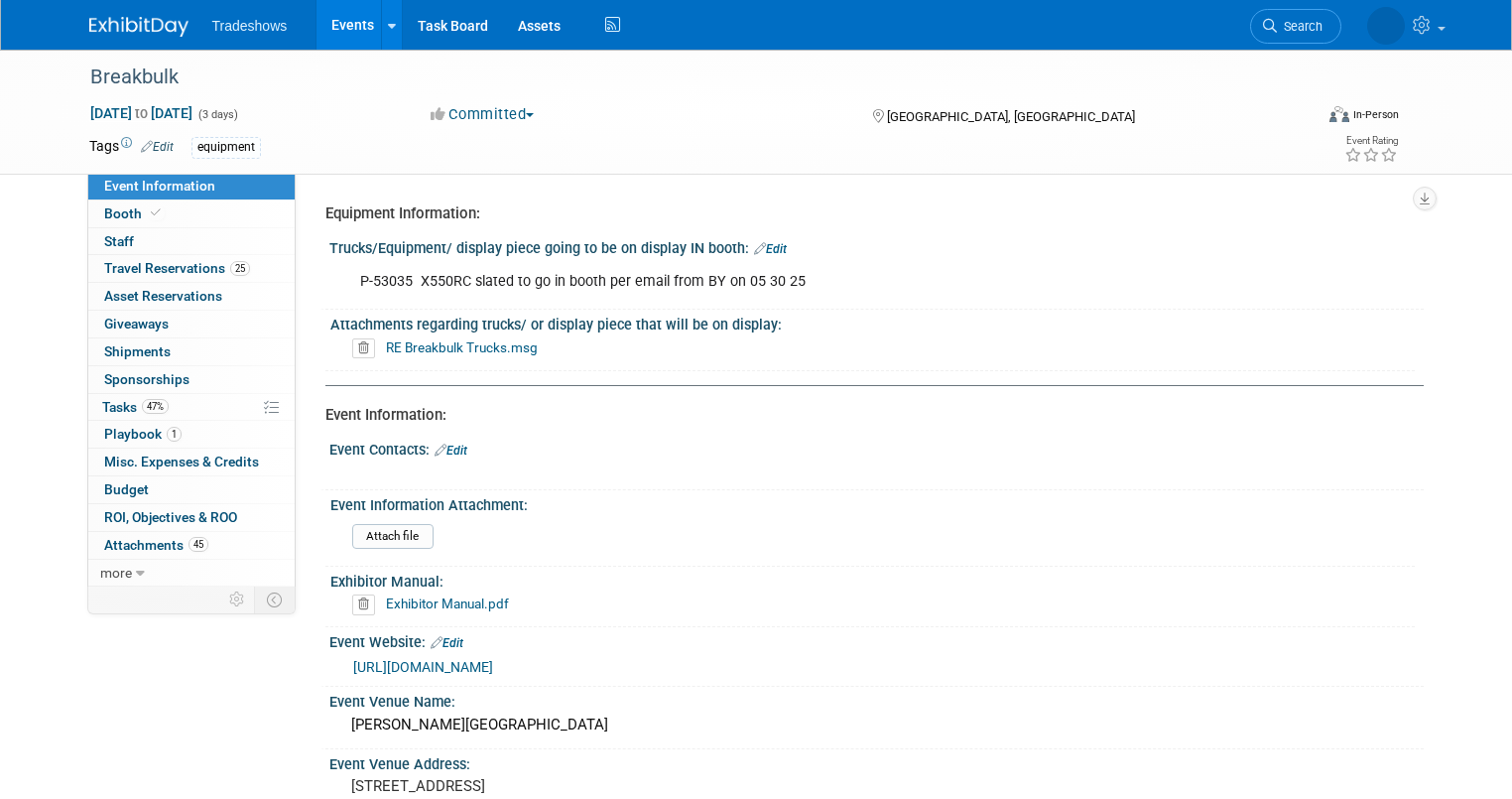 scroll, scrollTop: 0, scrollLeft: 0, axis: both 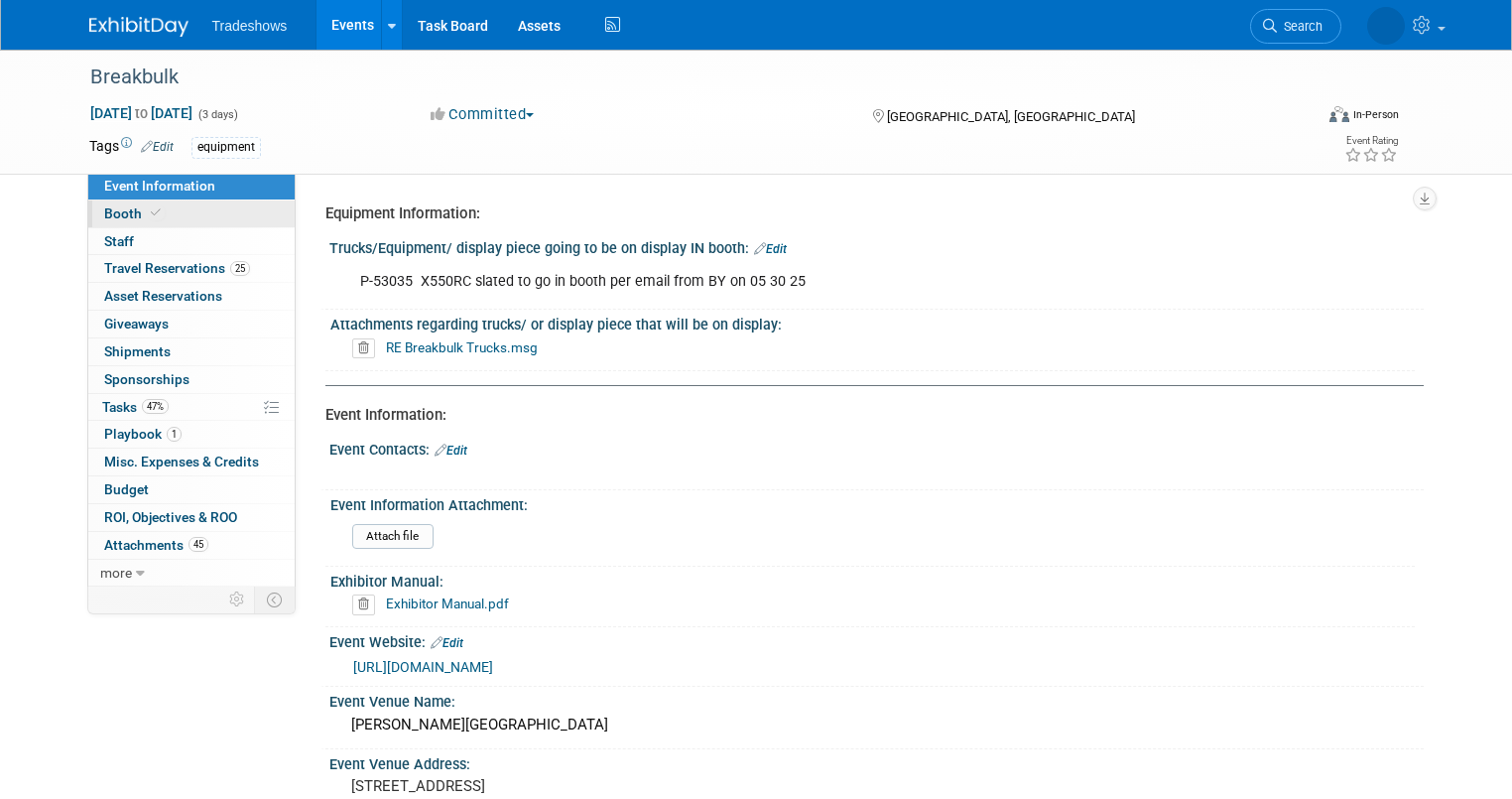 click on "Booth" at bounding box center (191, 213) 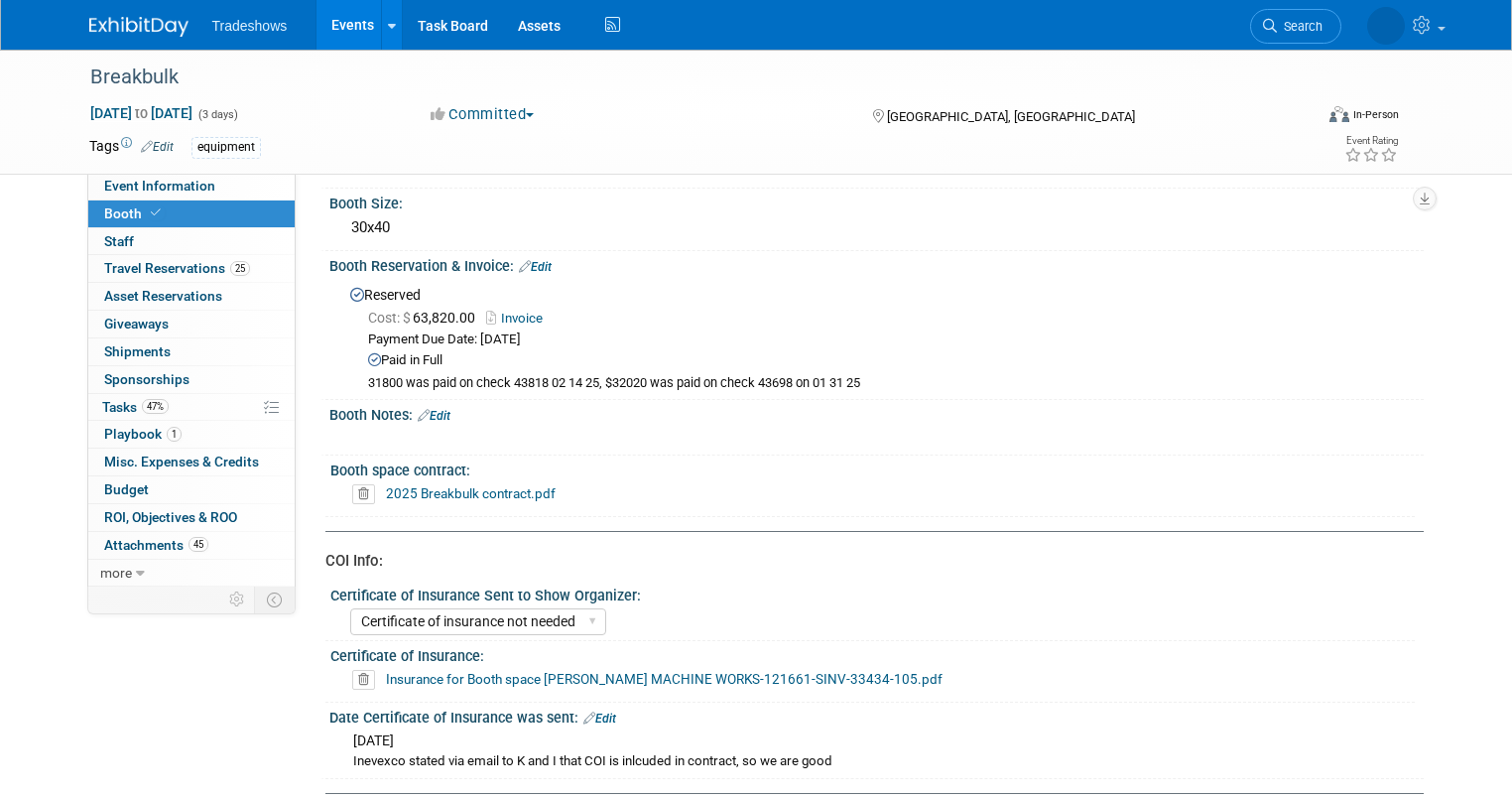 scroll, scrollTop: 0, scrollLeft: 0, axis: both 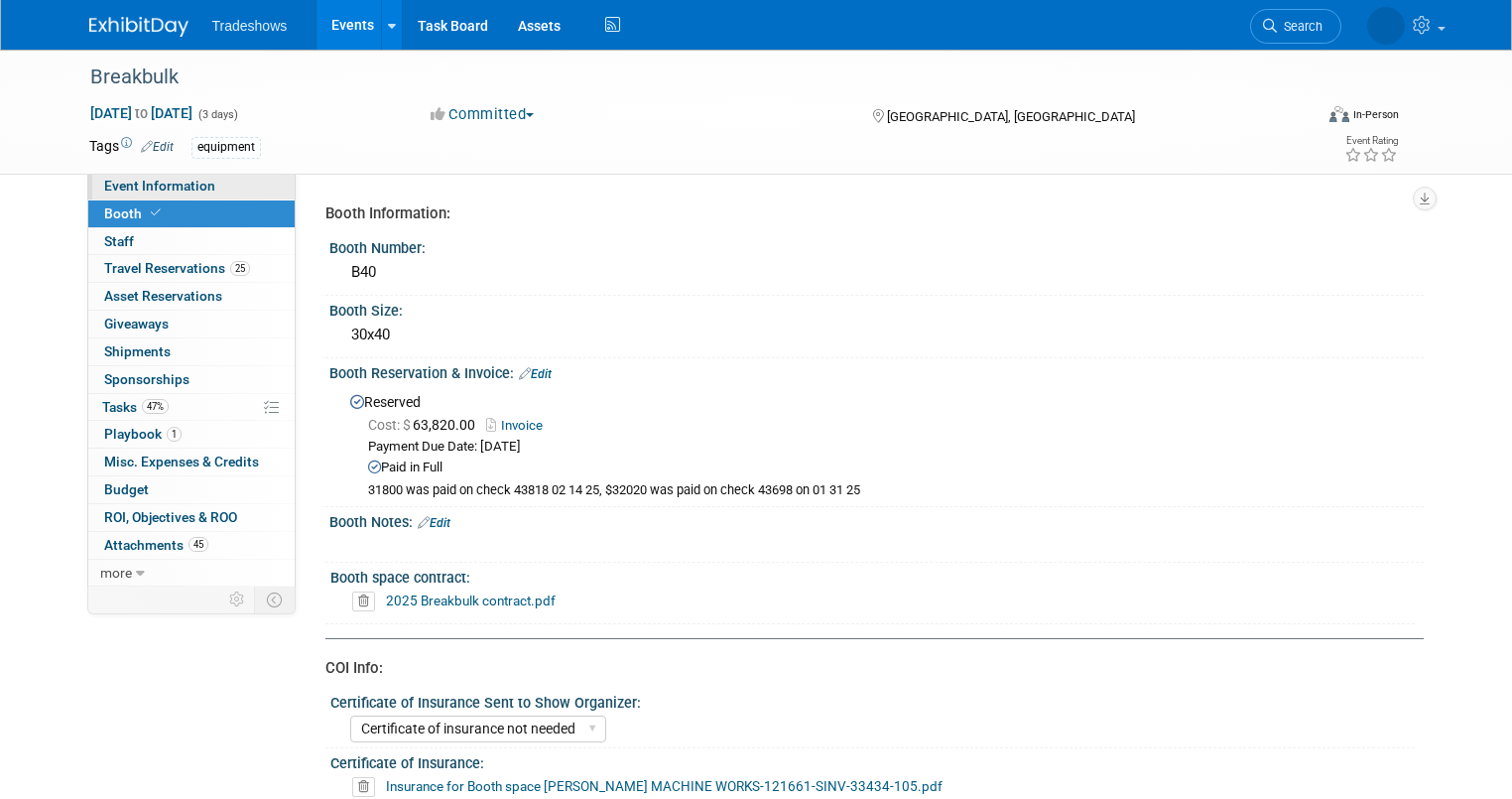 click on "Event Information" at bounding box center [191, 186] 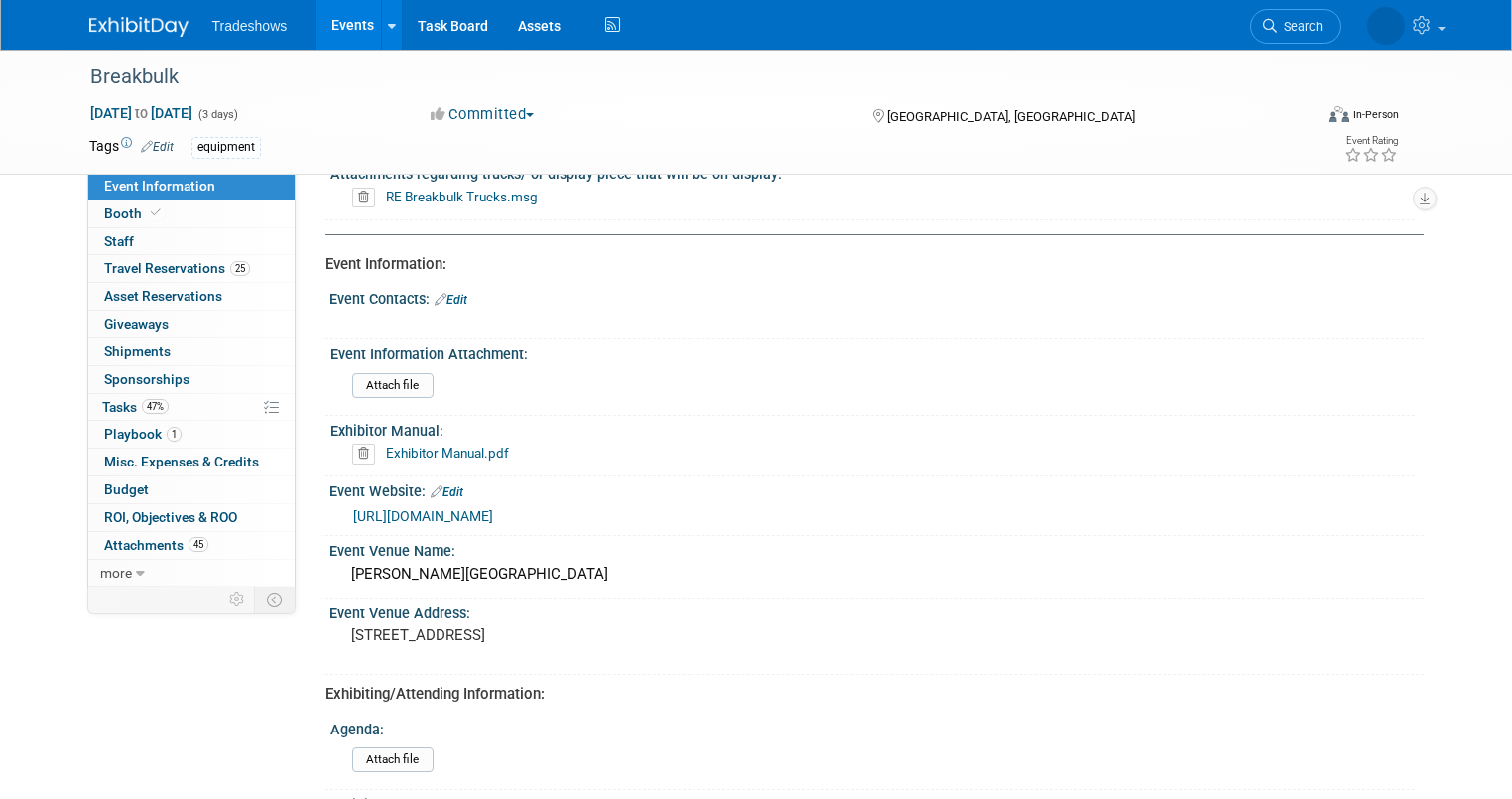 scroll, scrollTop: 318, scrollLeft: 0, axis: vertical 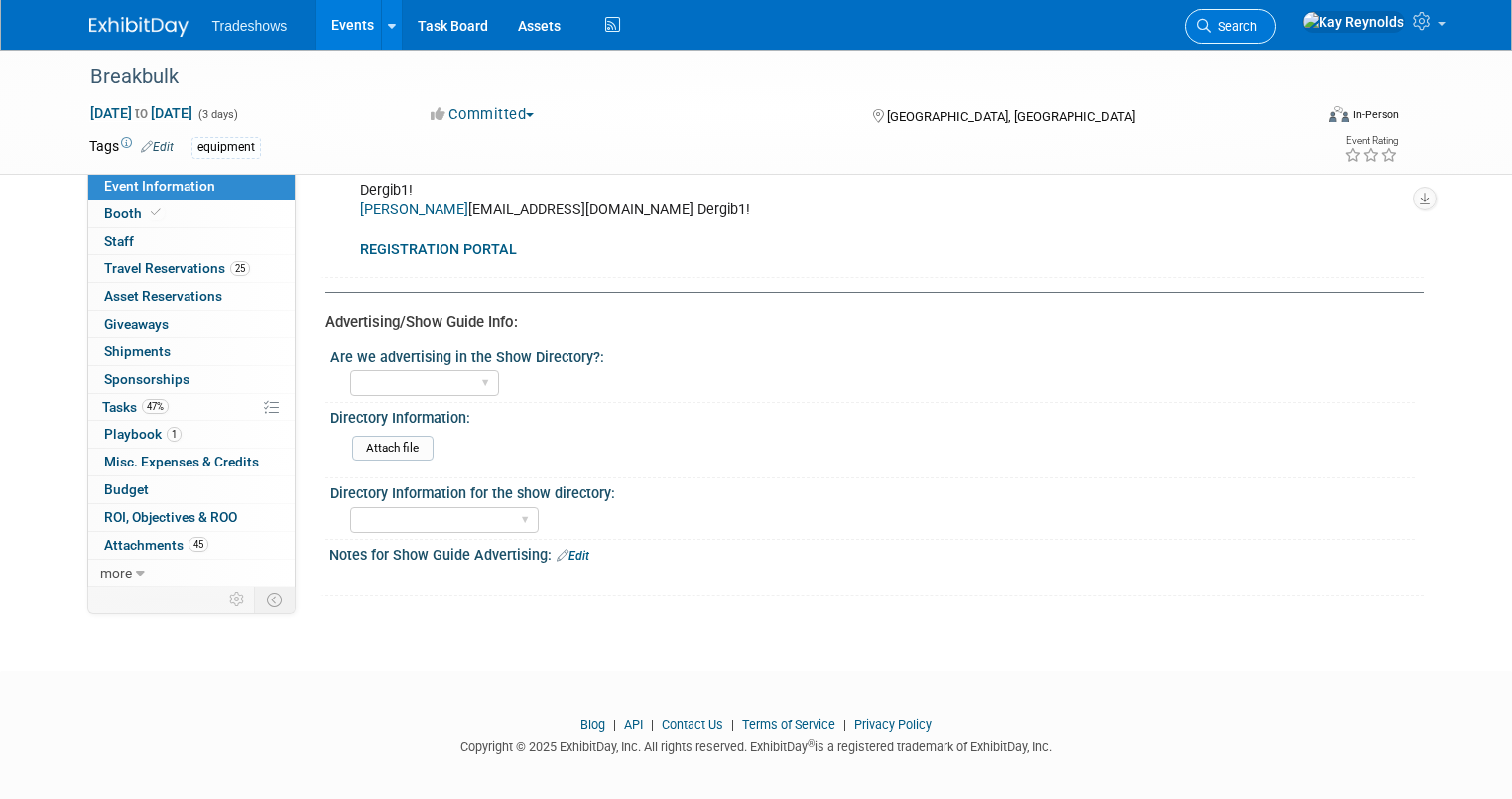 click on "Search" at bounding box center [1230, 26] 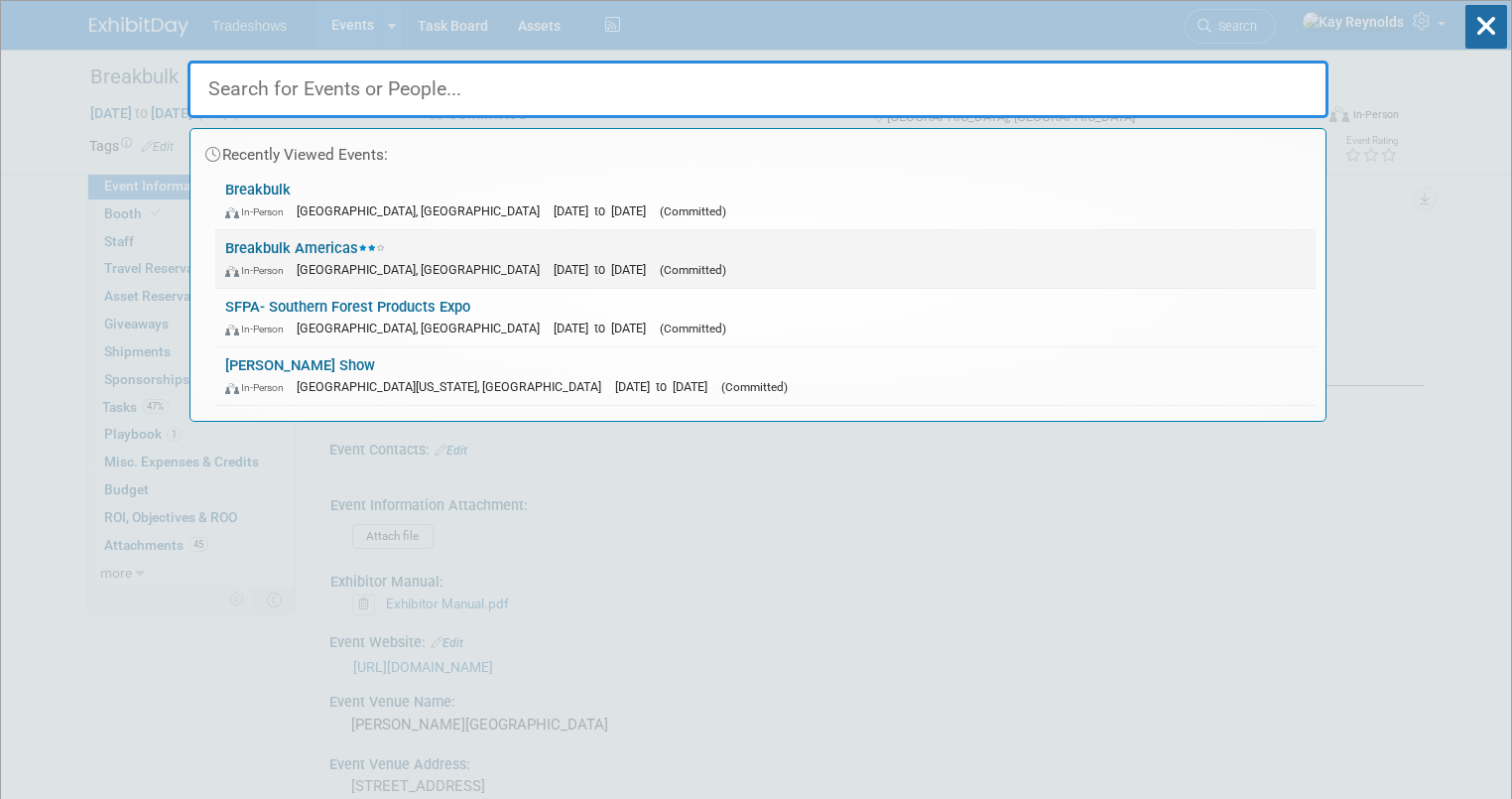 click on "[GEOGRAPHIC_DATA], [GEOGRAPHIC_DATA]" at bounding box center [423, 269] 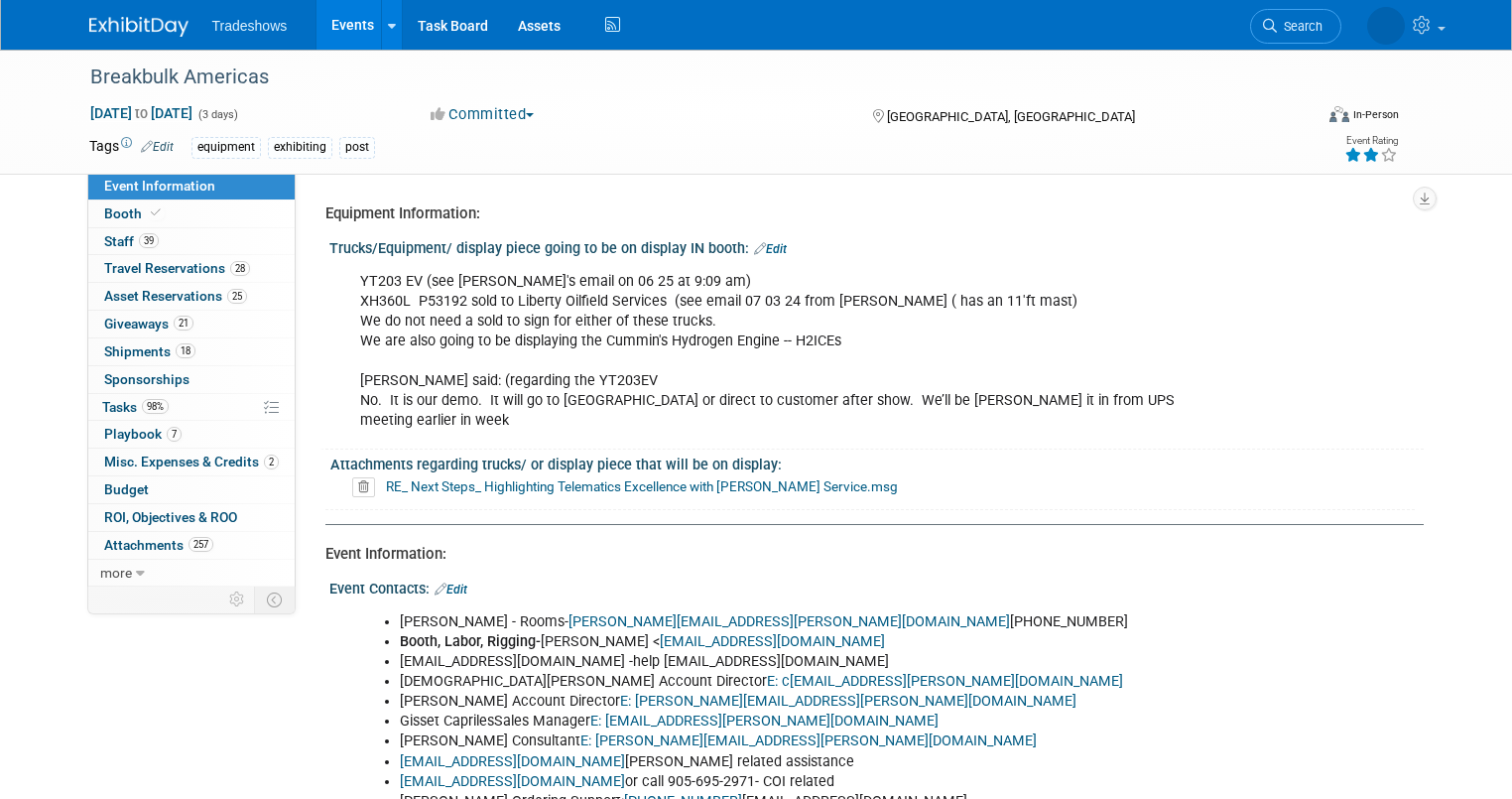 scroll, scrollTop: 0, scrollLeft: 0, axis: both 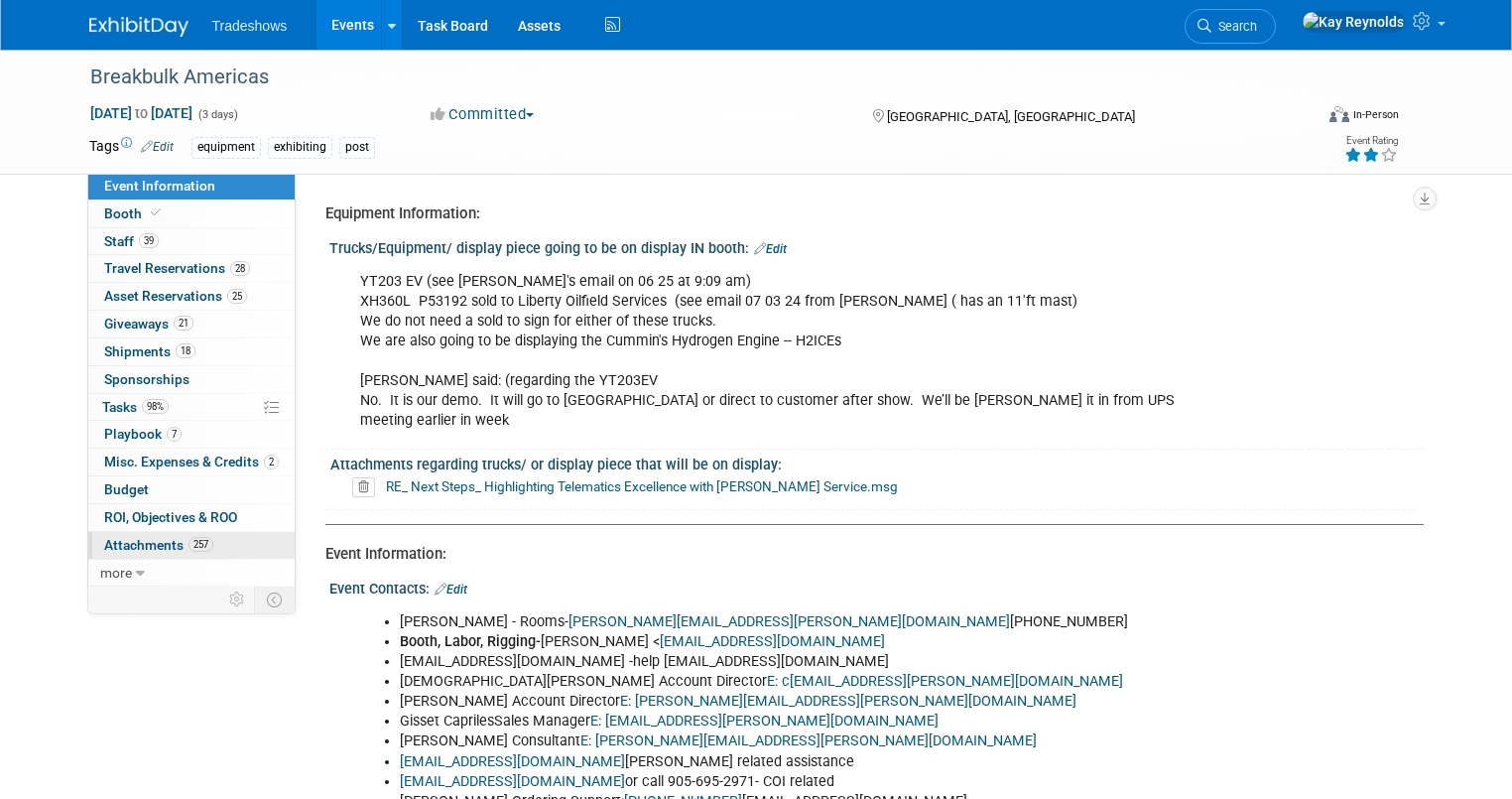 click on "257
Attachments 257" at bounding box center [191, 545] 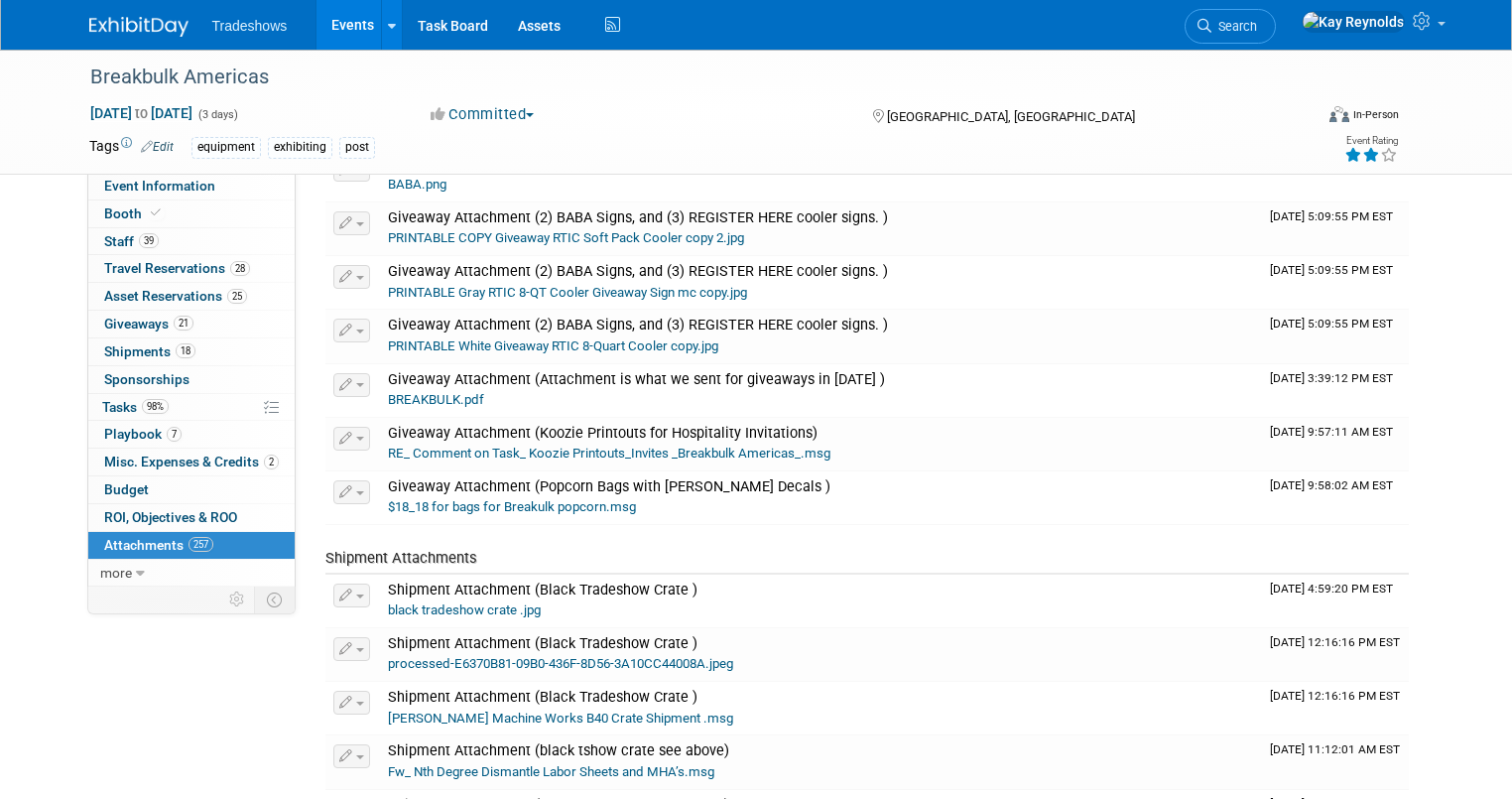 scroll, scrollTop: 9956, scrollLeft: 0, axis: vertical 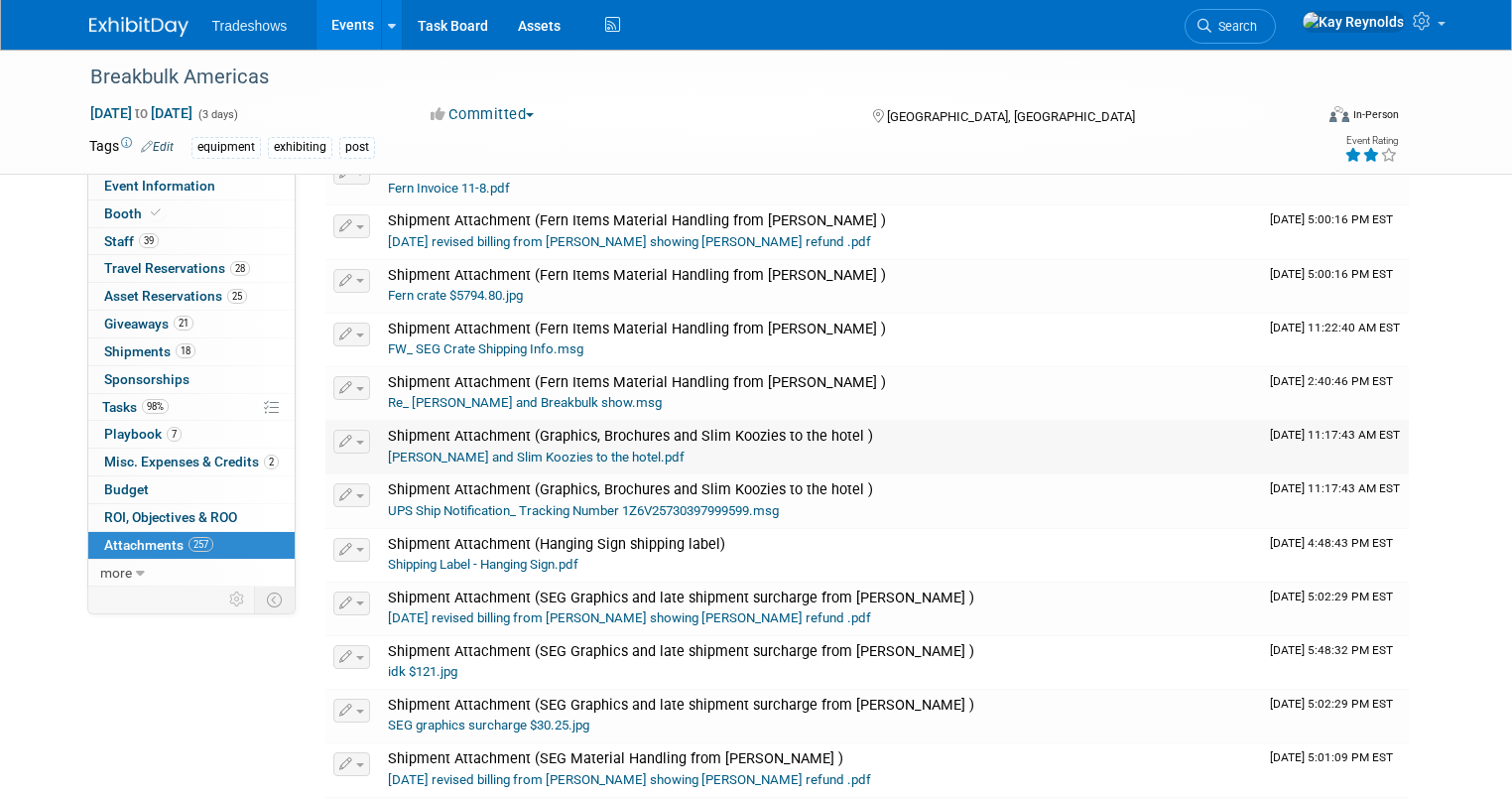 click on "Darby Brochures and Slim Koozies to the hotel.pdf" at bounding box center [536, 457] 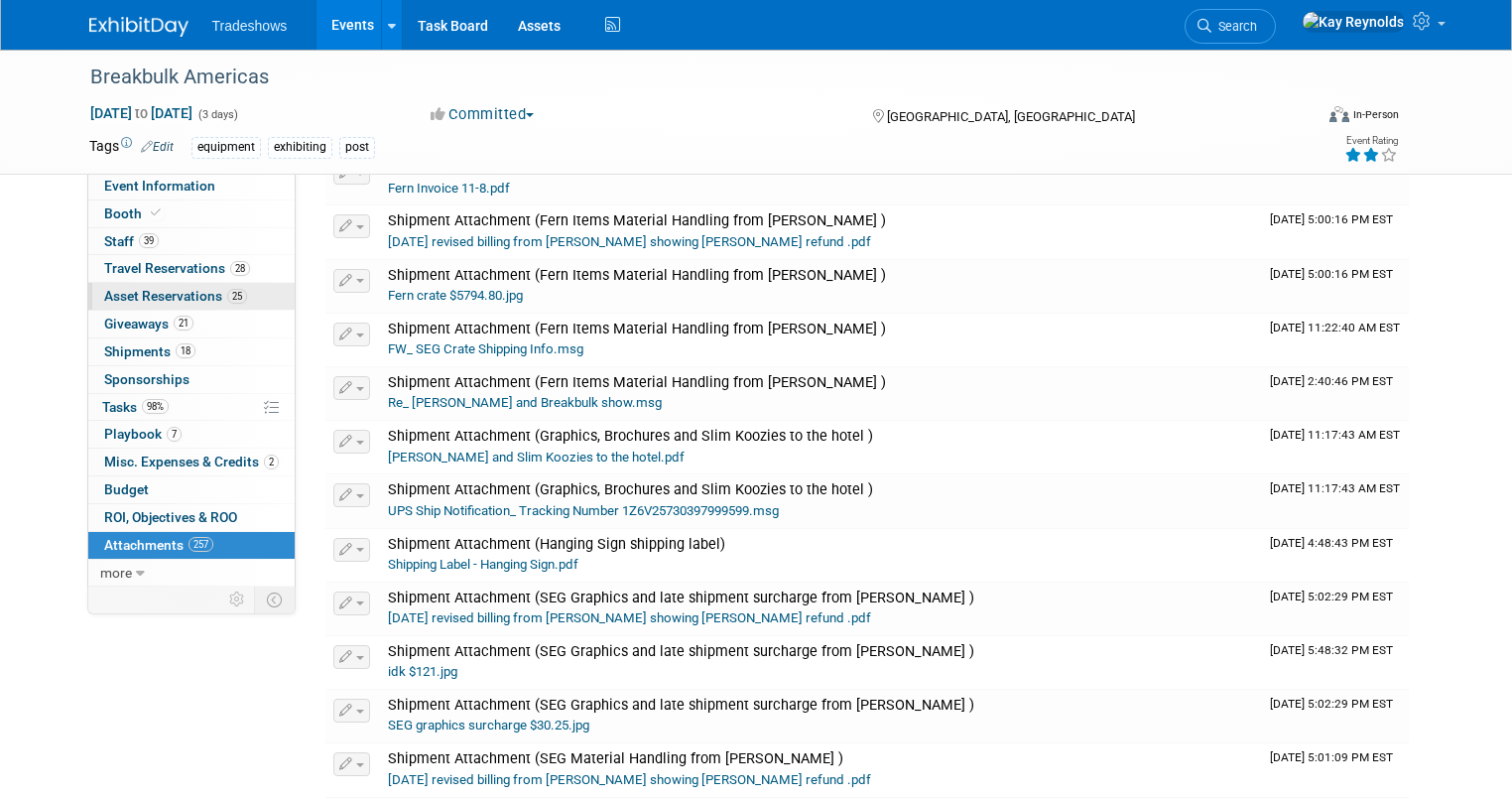 click on "Asset Reservations 25" at bounding box center [176, 296] 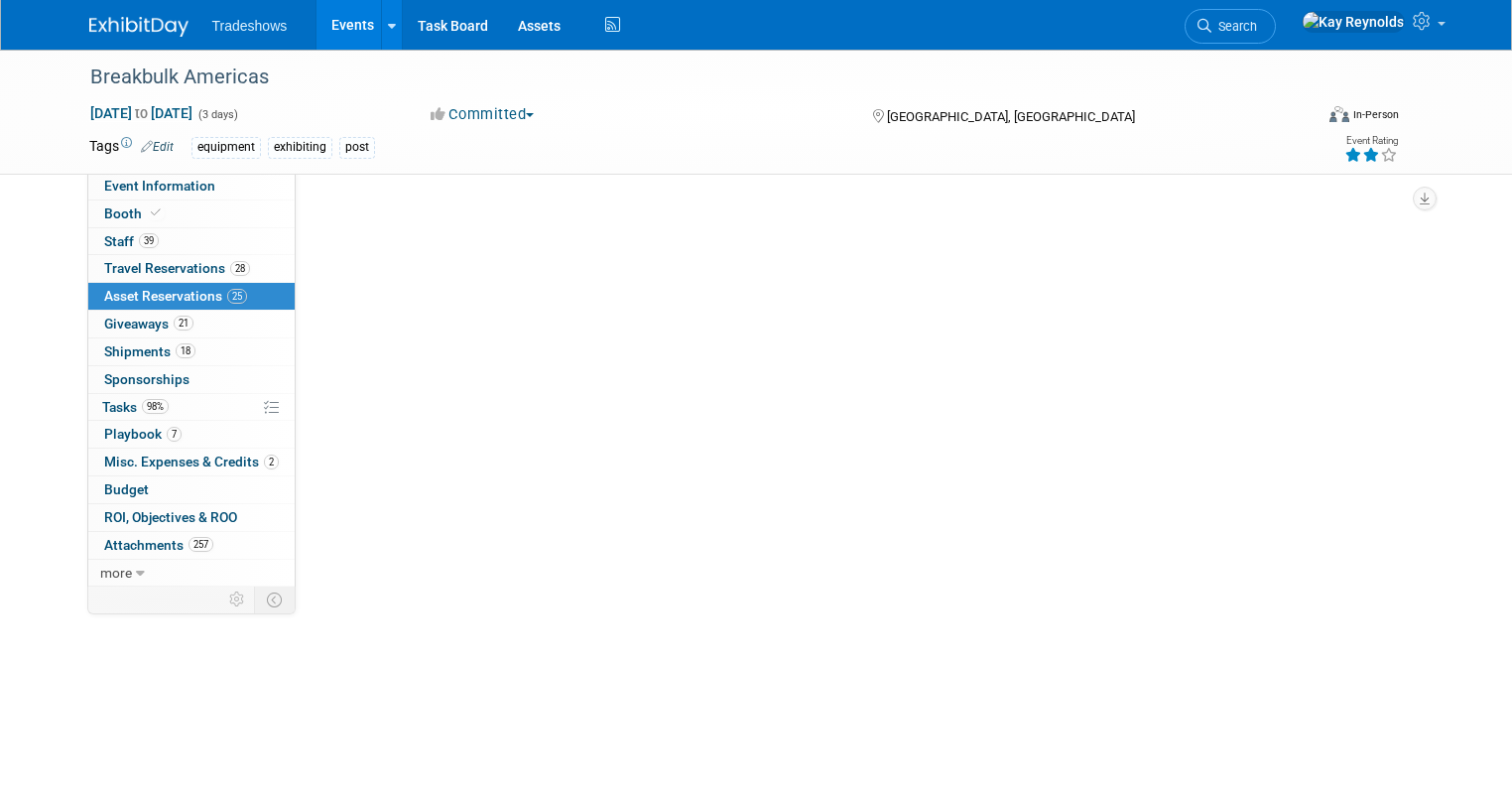 scroll, scrollTop: 0, scrollLeft: 0, axis: both 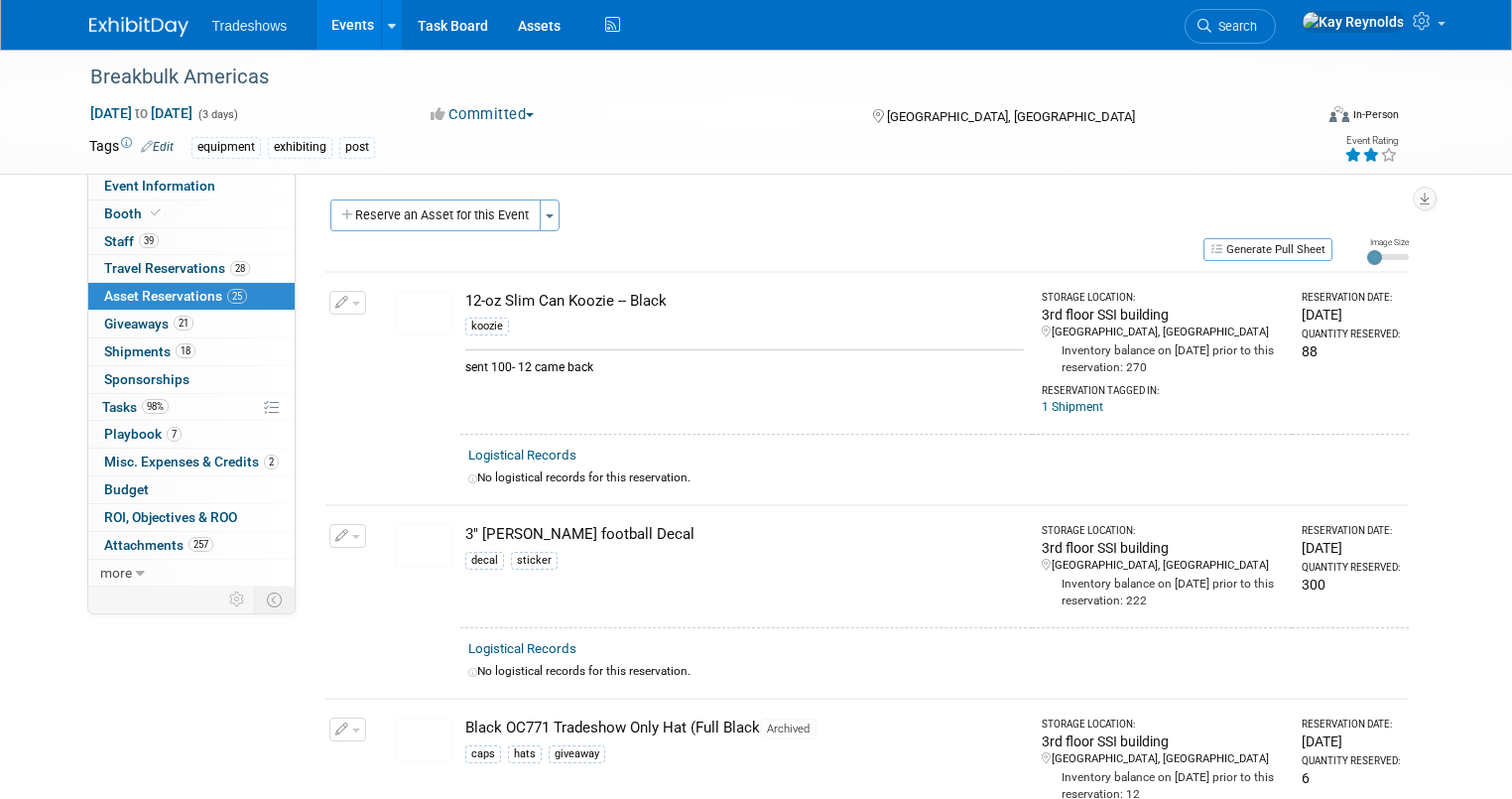 click on "12-oz Slim Can Koozie -- Black" at bounding box center (744, 301) 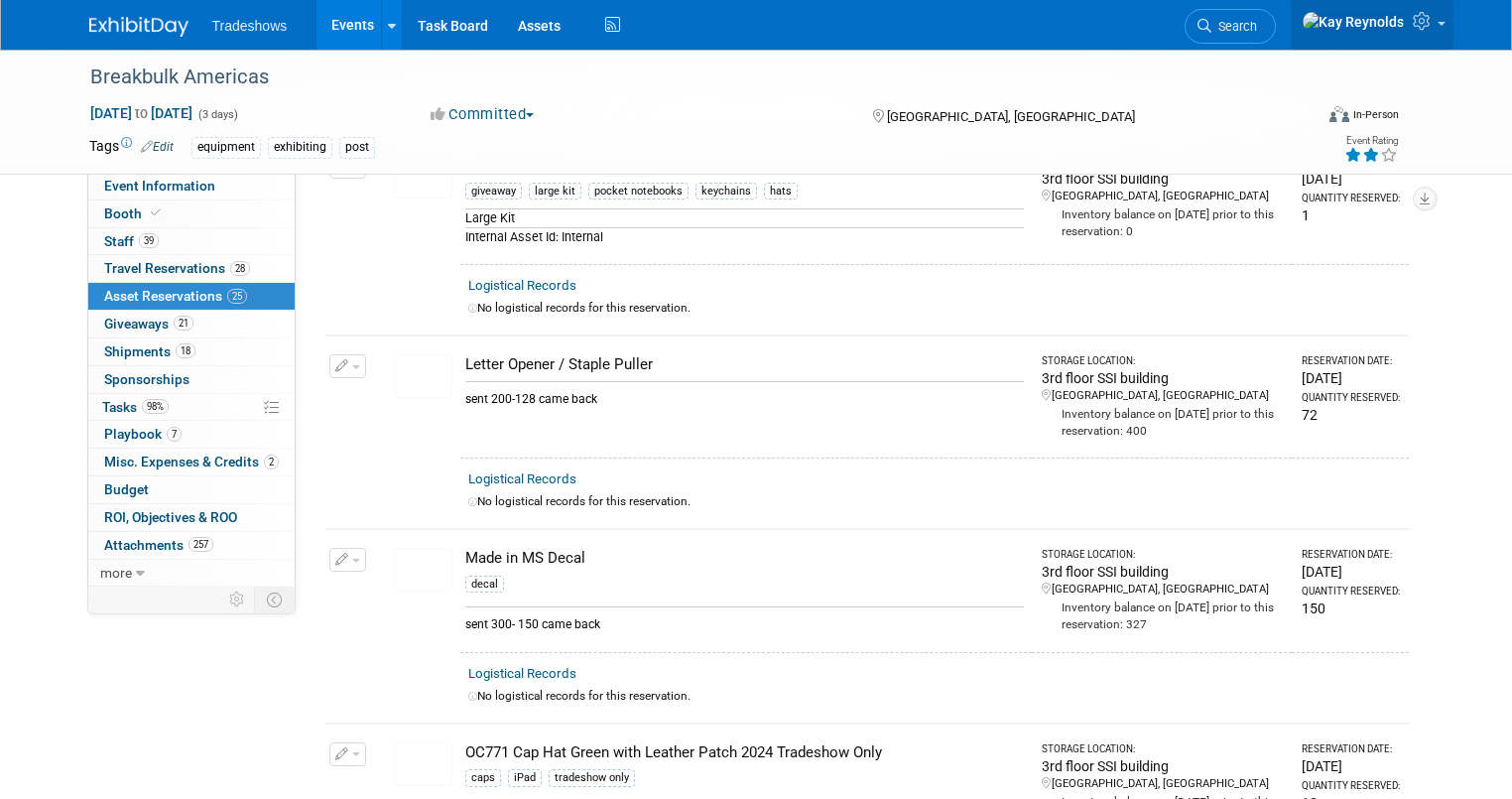 scroll, scrollTop: 2656, scrollLeft: 0, axis: vertical 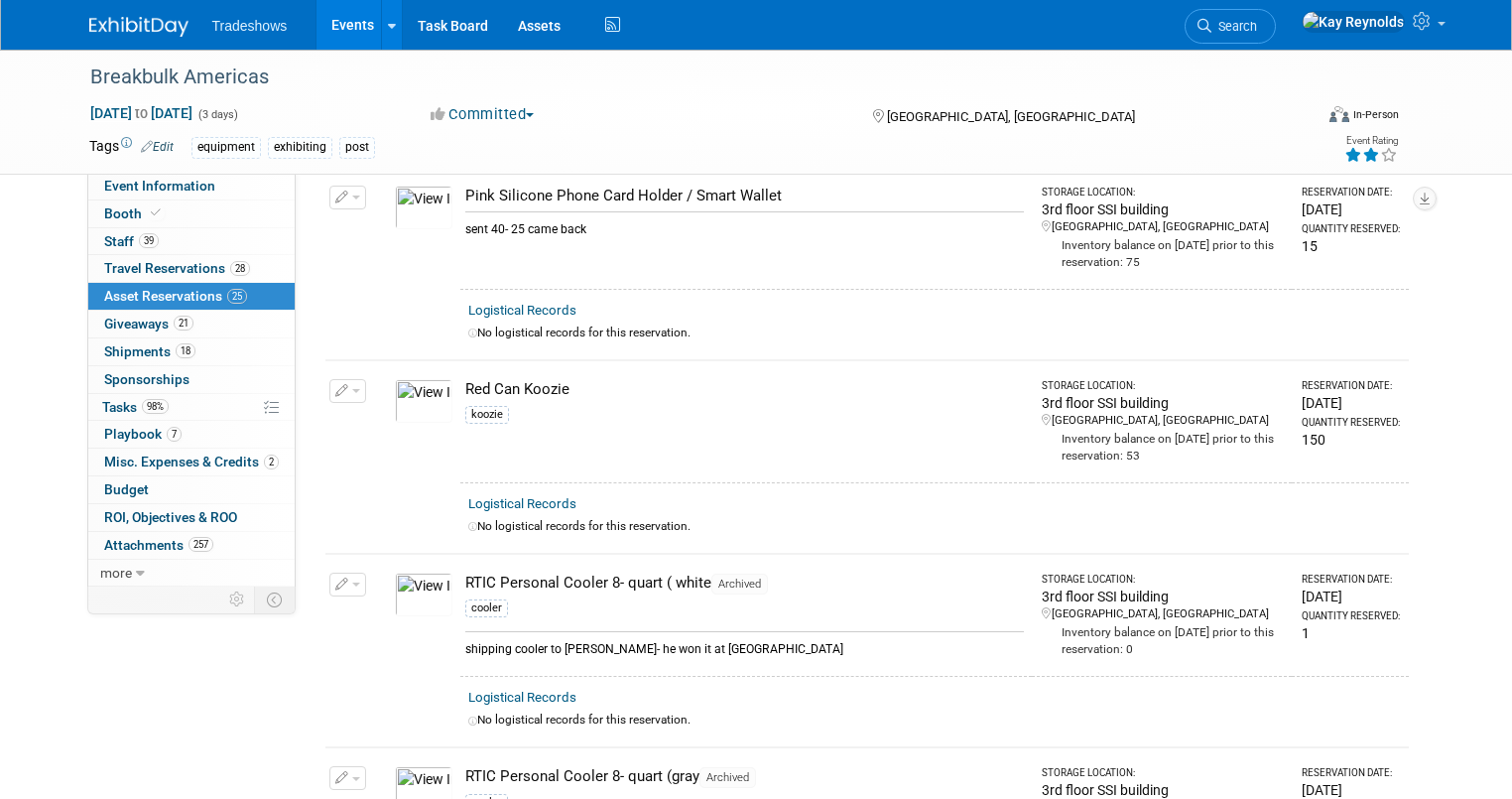 click on "Red Can Koozie" at bounding box center [744, 389] 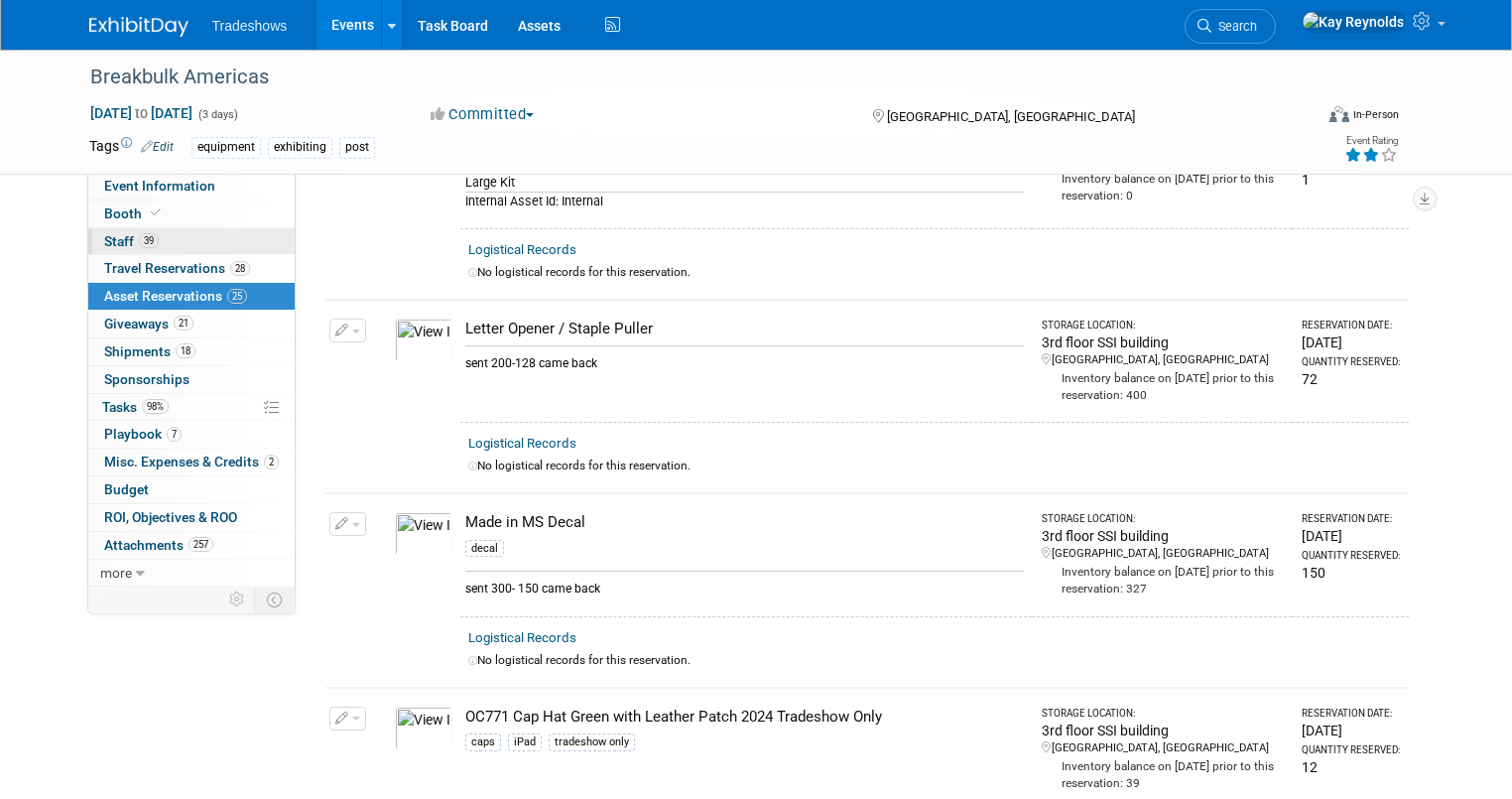 scroll, scrollTop: 1544, scrollLeft: 0, axis: vertical 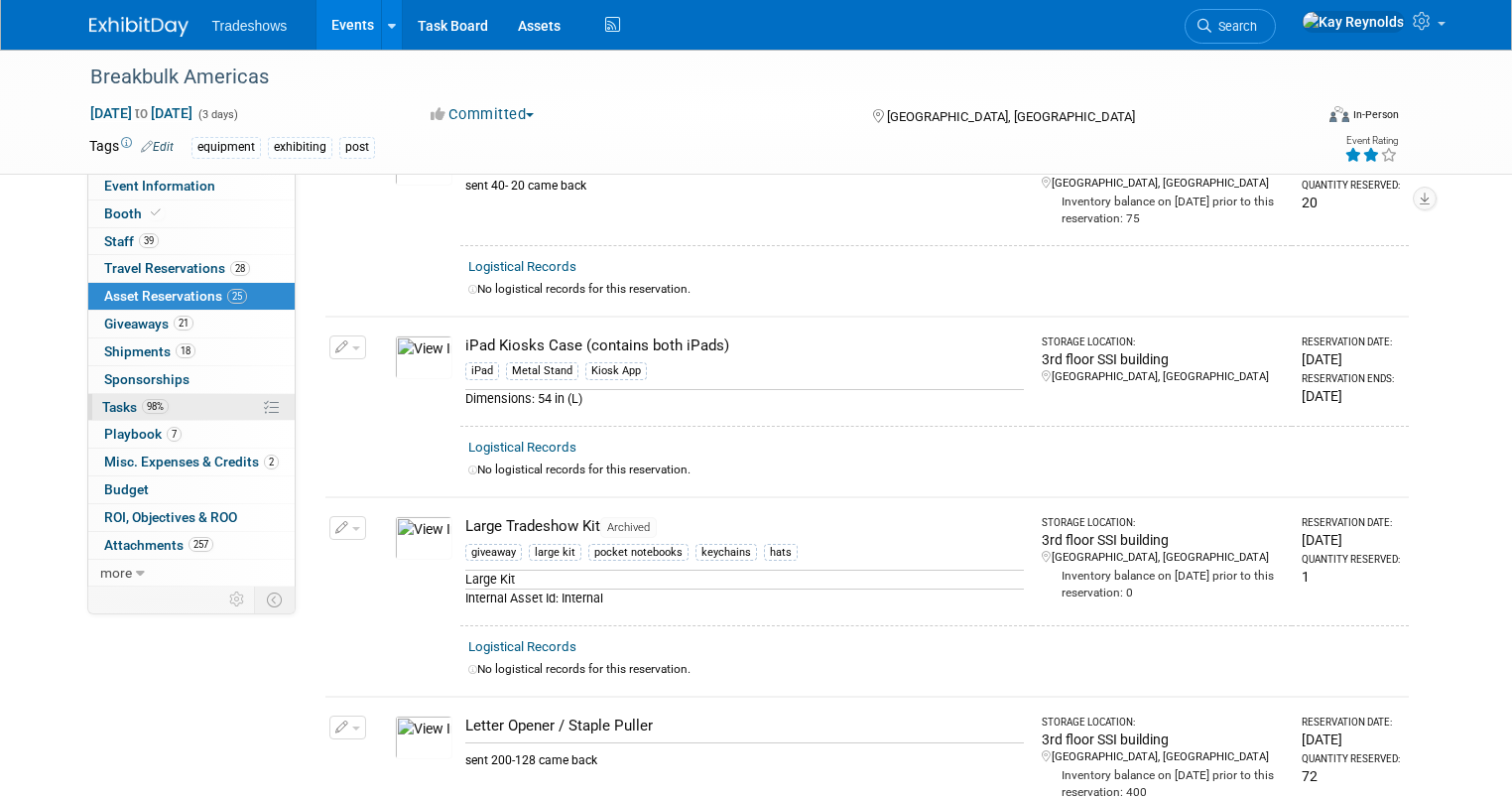 click on "98%
Tasks 98%" at bounding box center [191, 407] 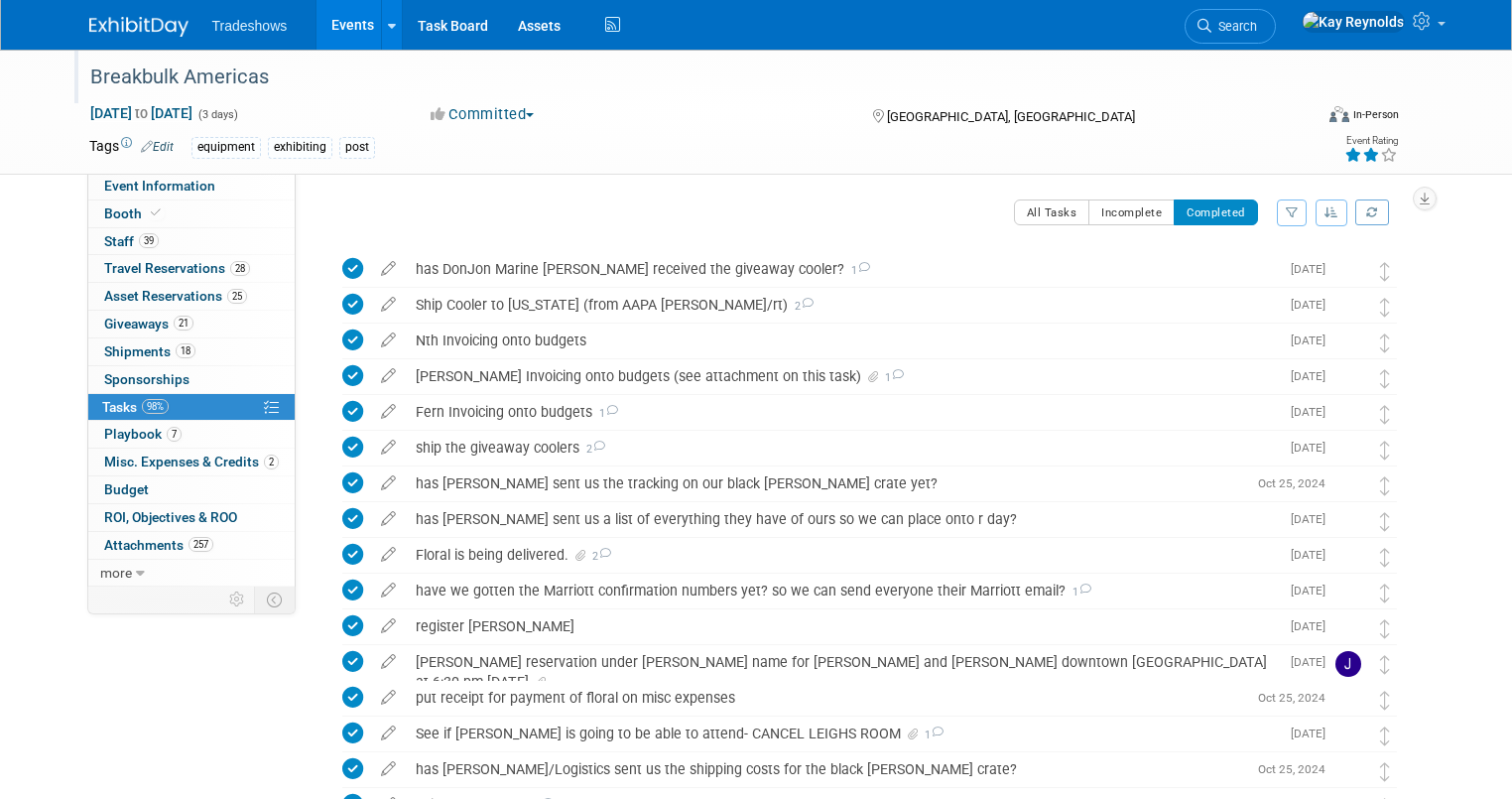 scroll, scrollTop: 1532, scrollLeft: 0, axis: vertical 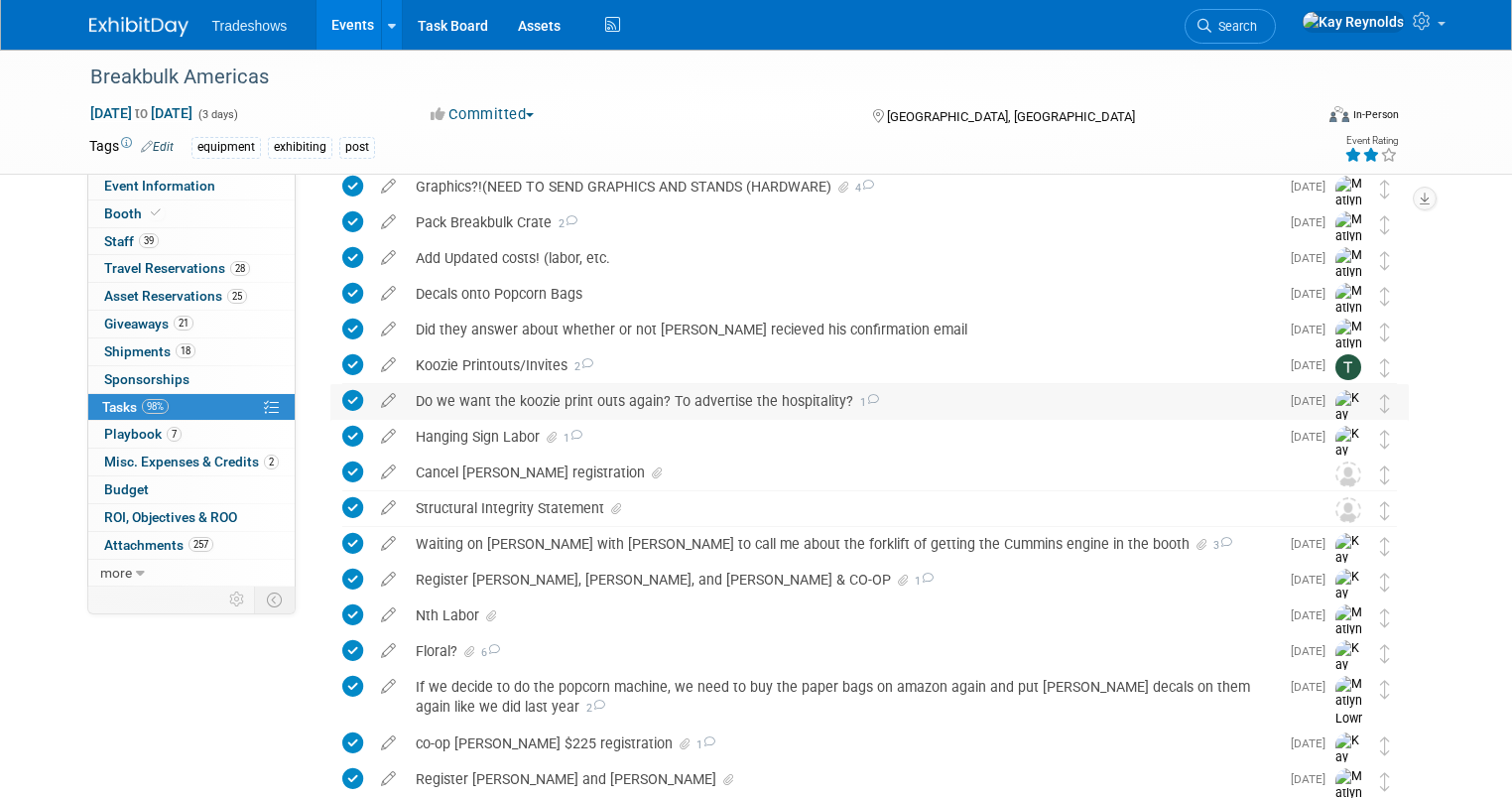 click on "Do we want the koozie print outs again? To advertise the hospitality?
1" at bounding box center (842, 401) 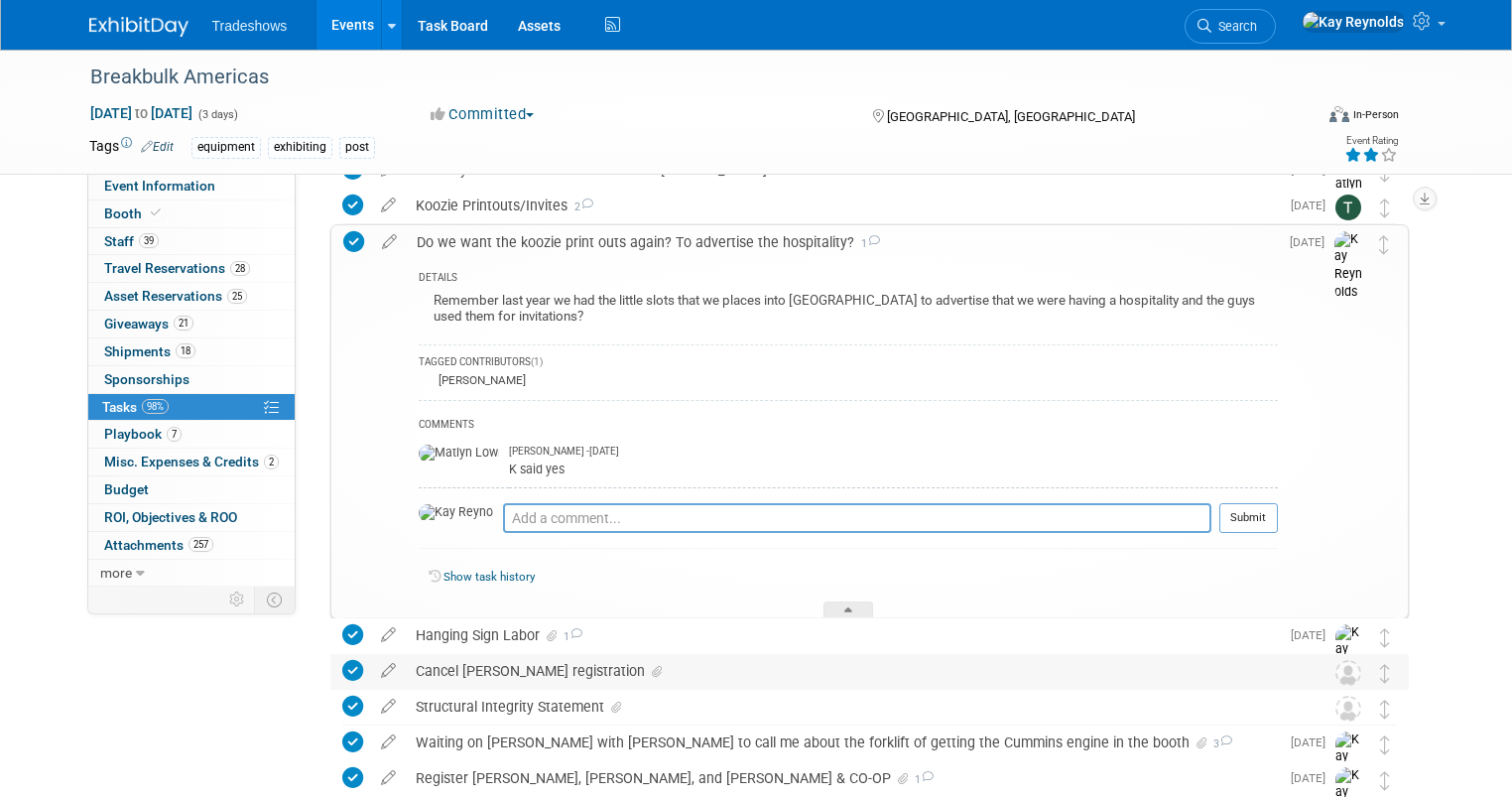 scroll, scrollTop: 1216, scrollLeft: 0, axis: vertical 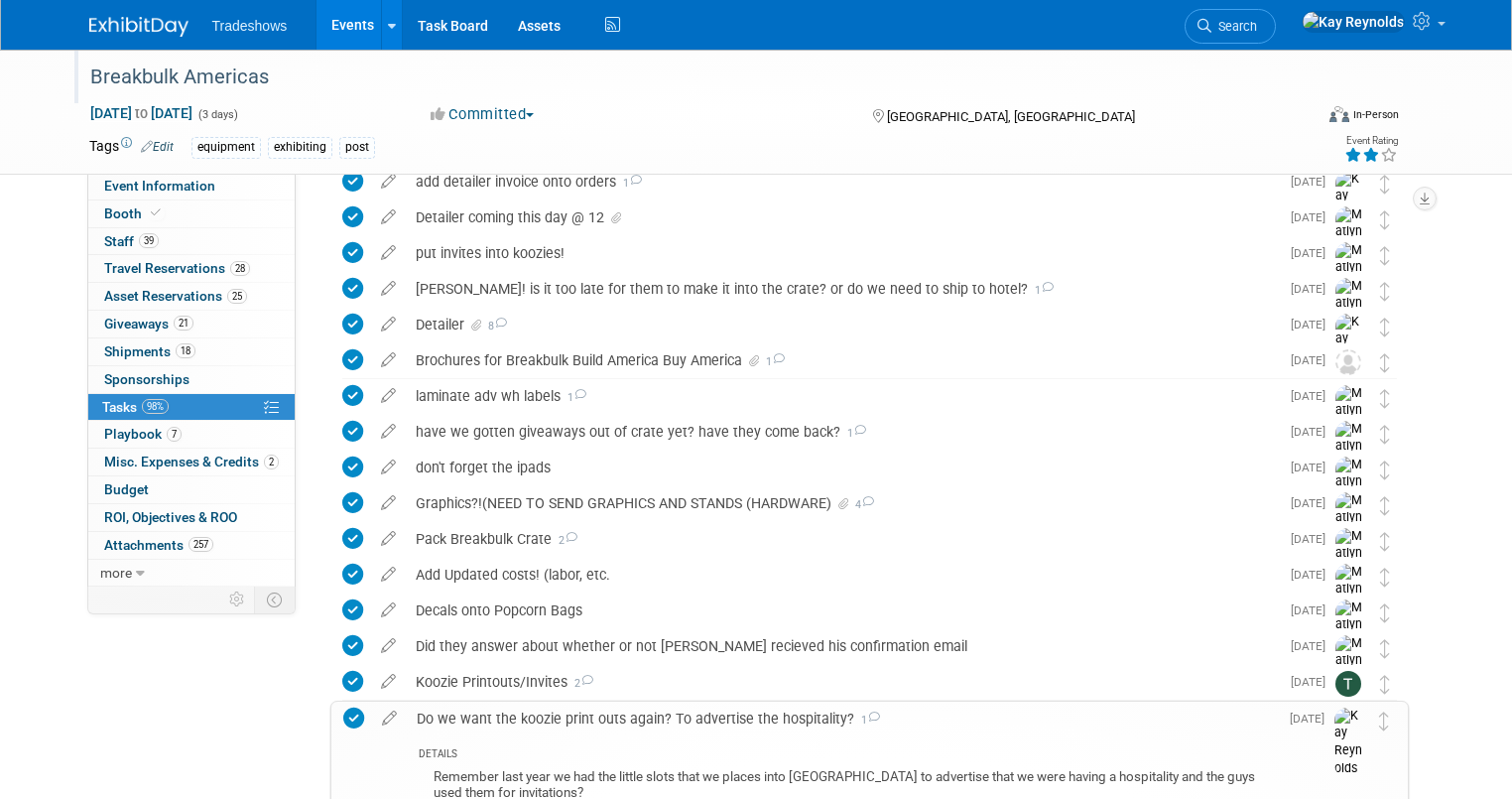 click on "Breakbulk Americas" at bounding box center [686, 77] 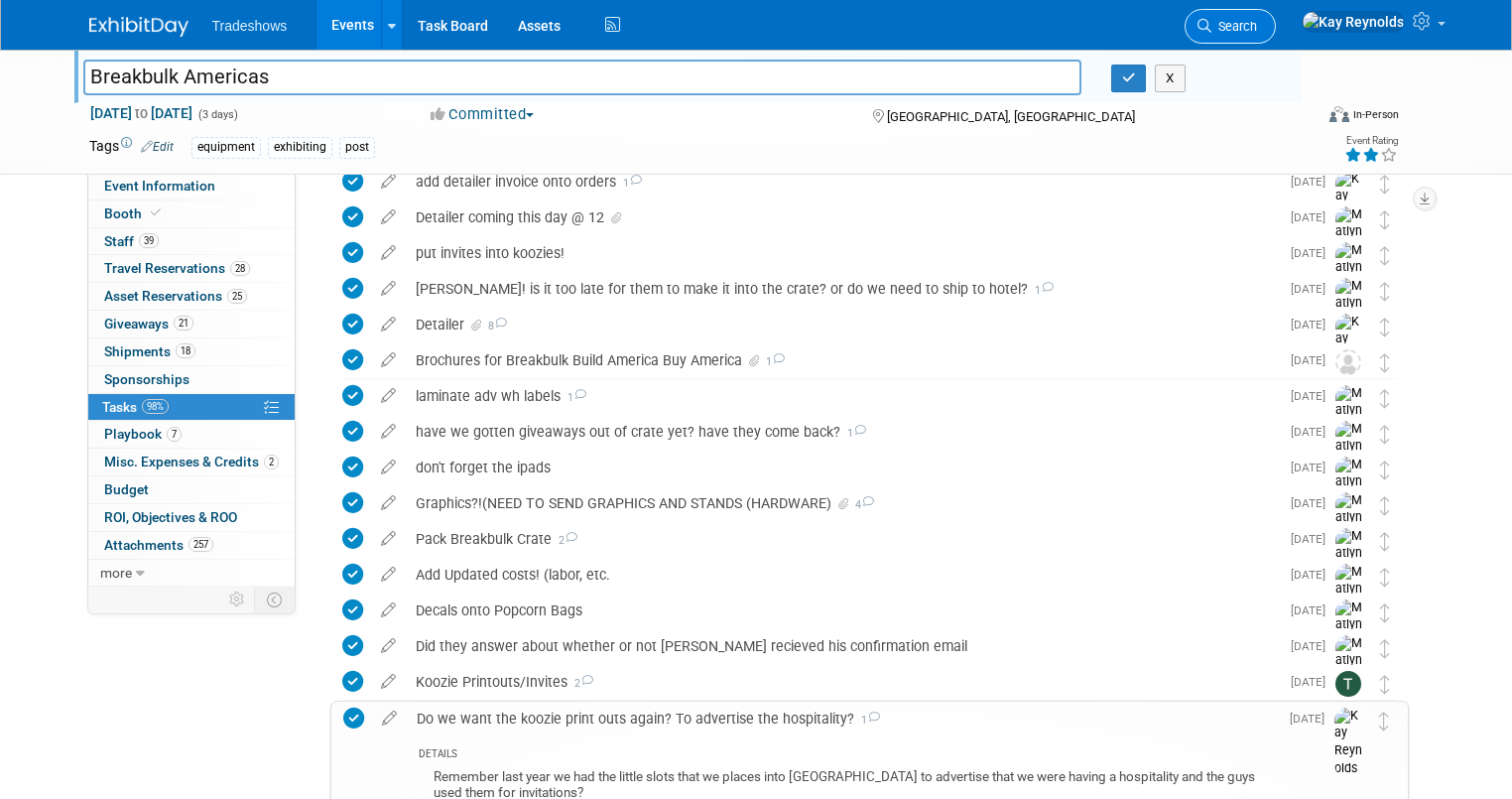 click on "Search" at bounding box center (1234, 26) 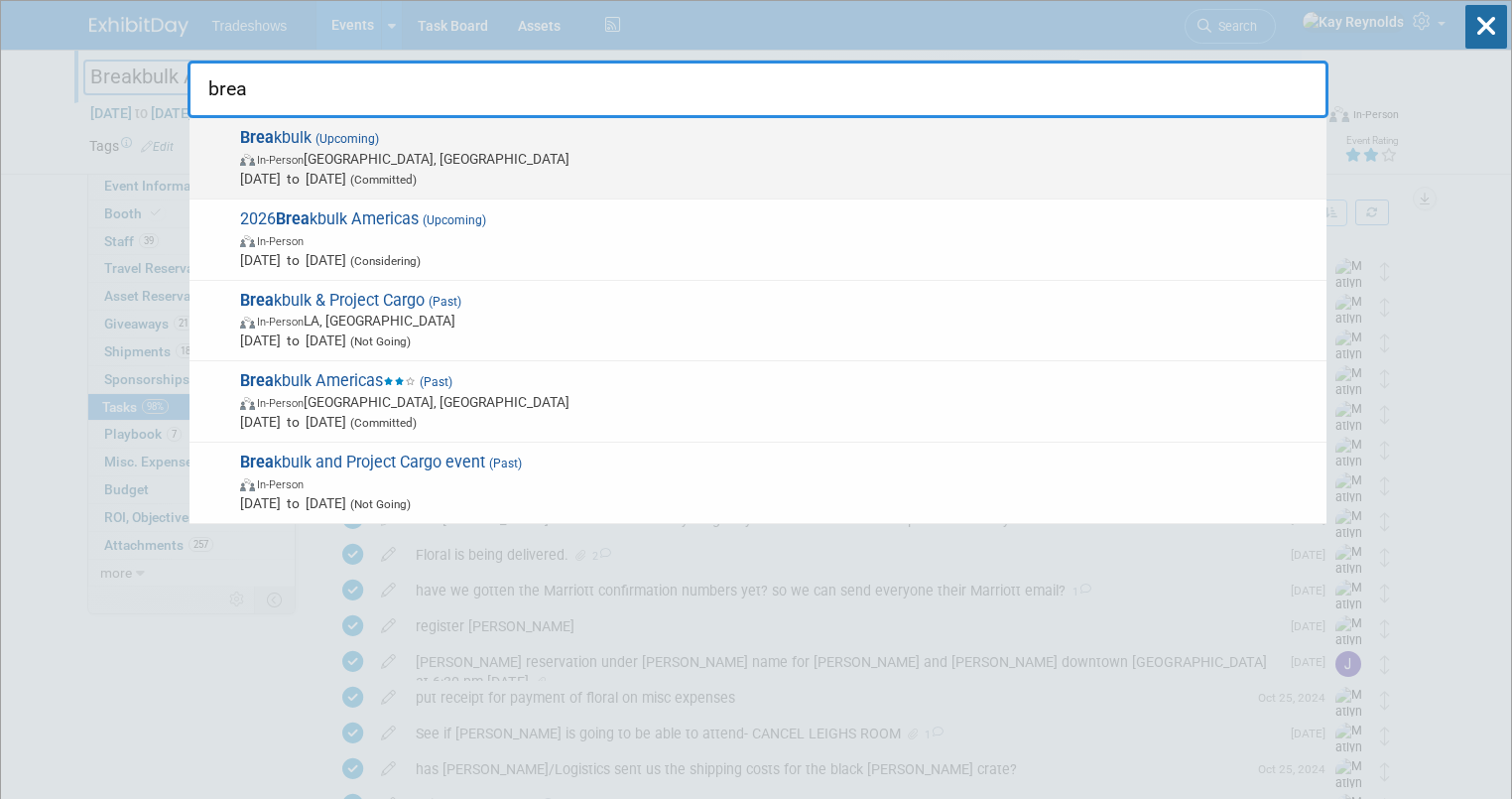 type on "brea" 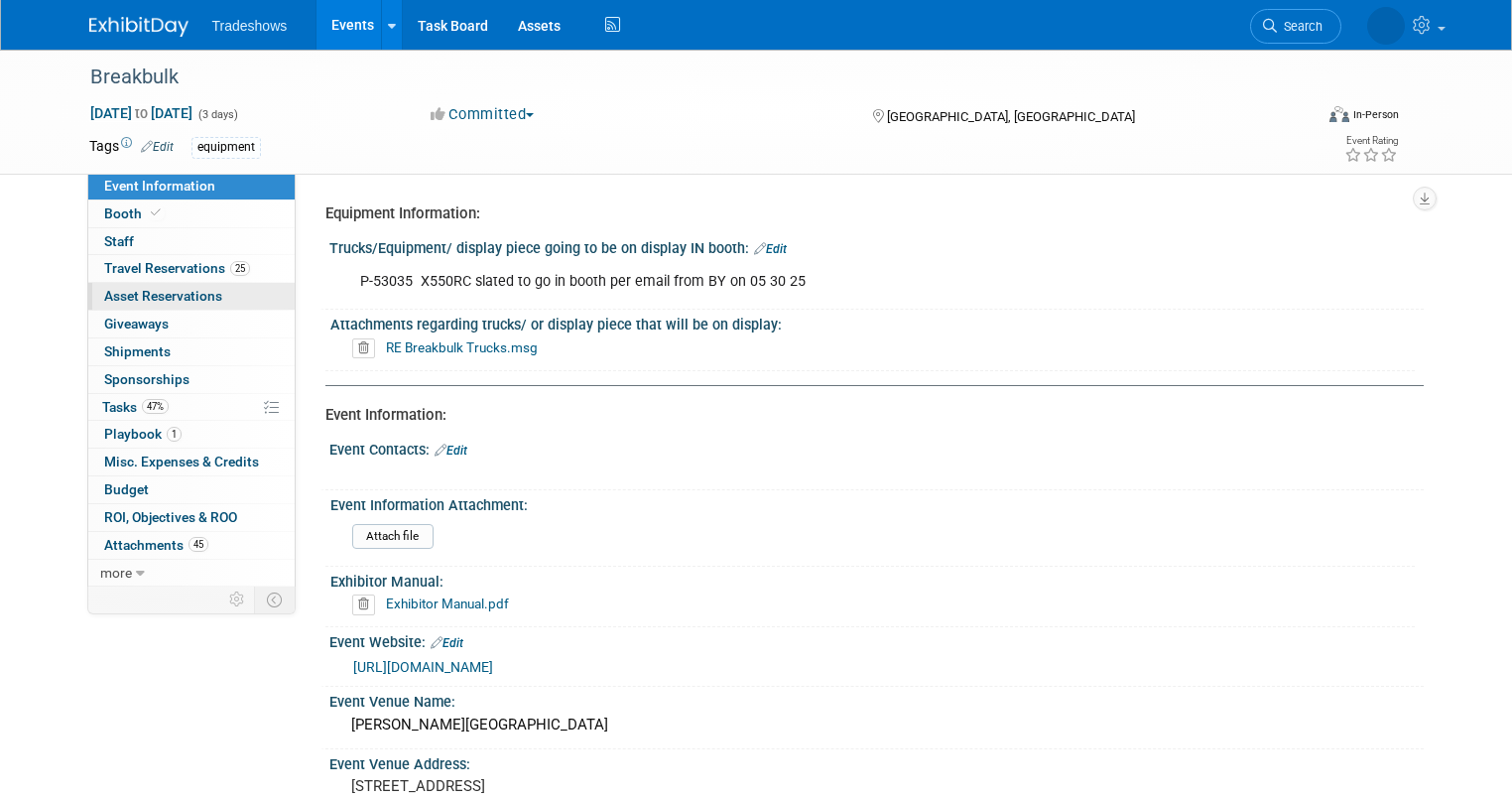 scroll, scrollTop: 0, scrollLeft: 0, axis: both 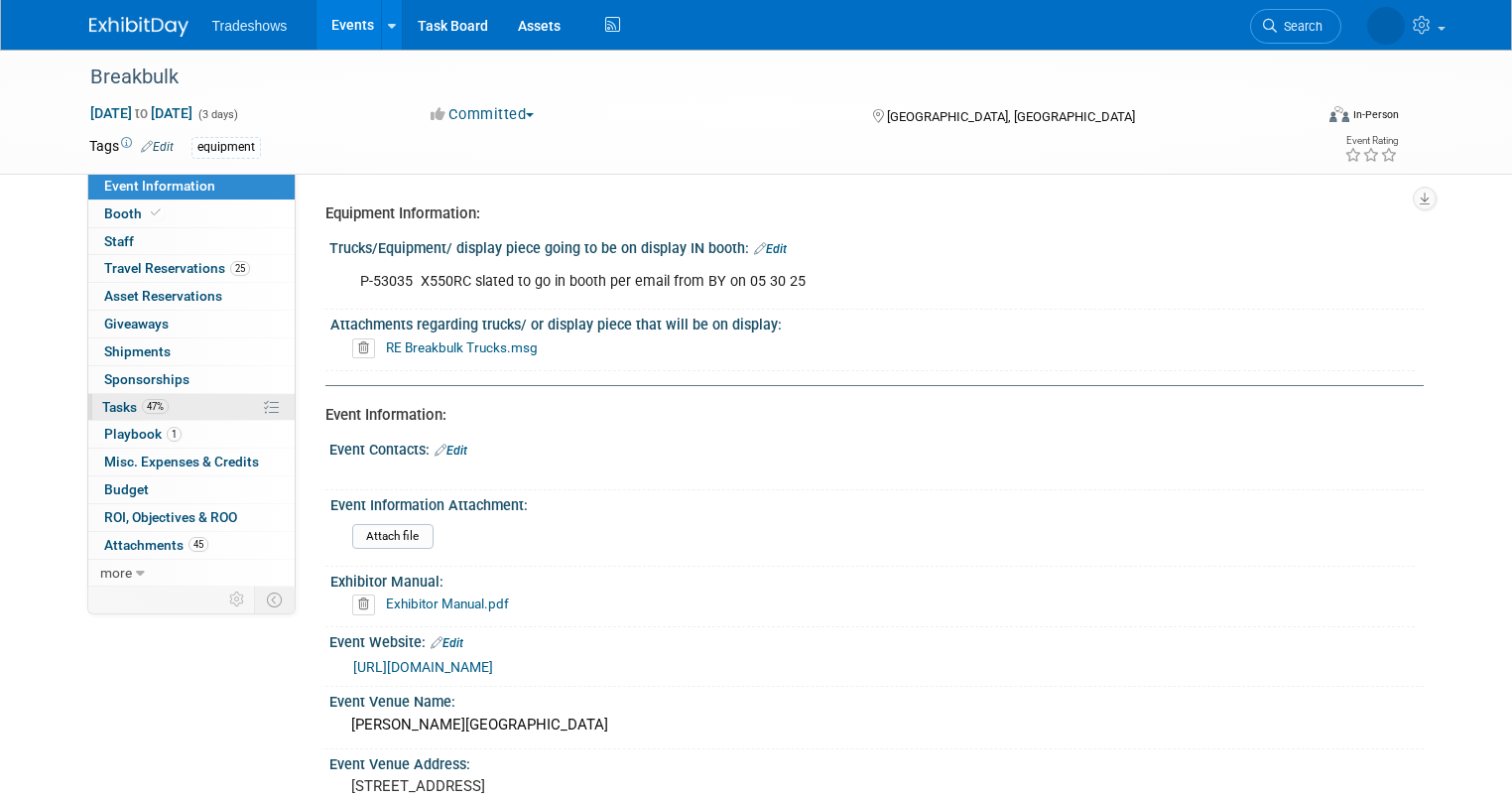 click on "47%" at bounding box center (155, 406) 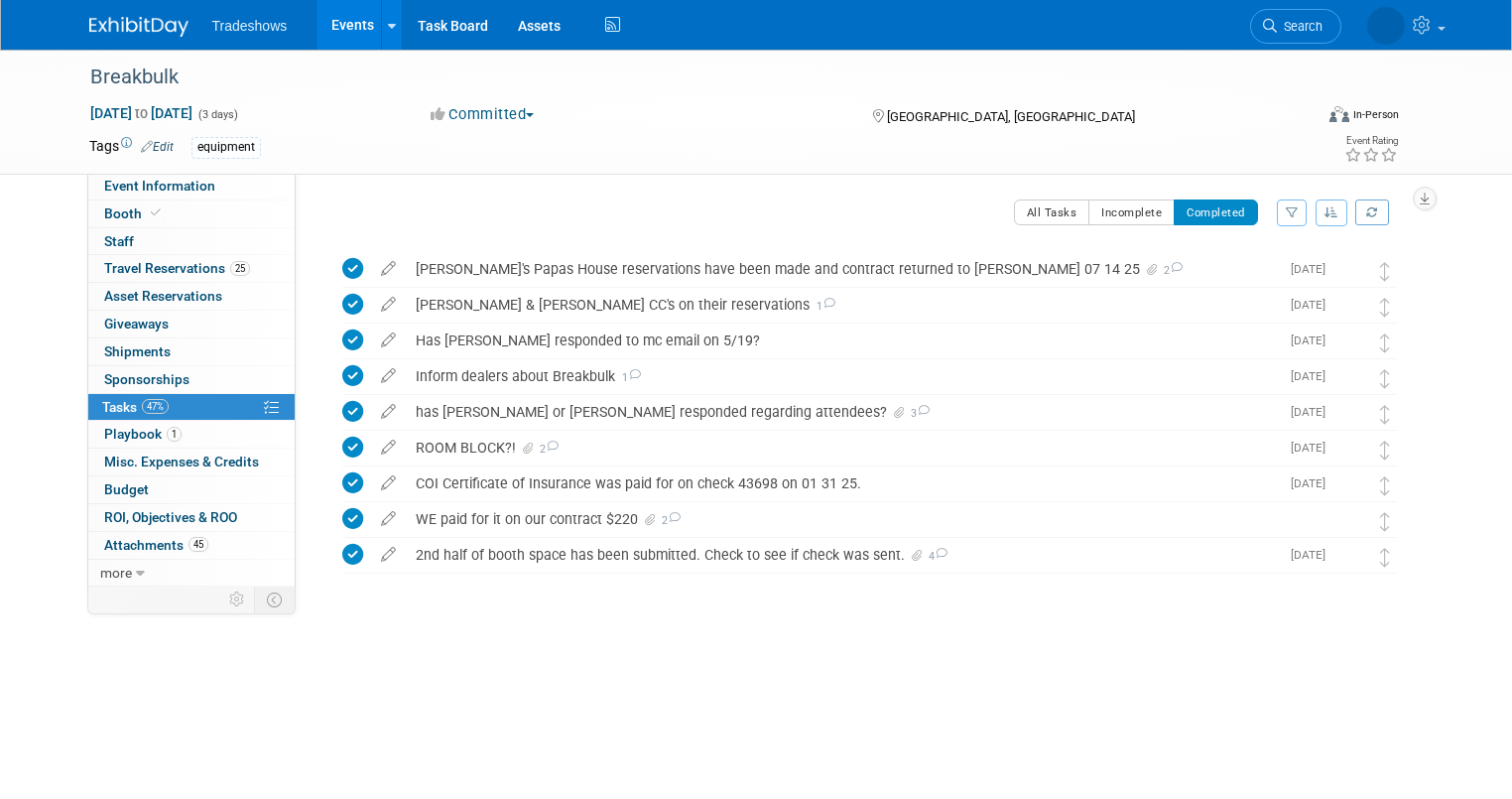 click on "47%
Tasks 47%" at bounding box center [191, 407] 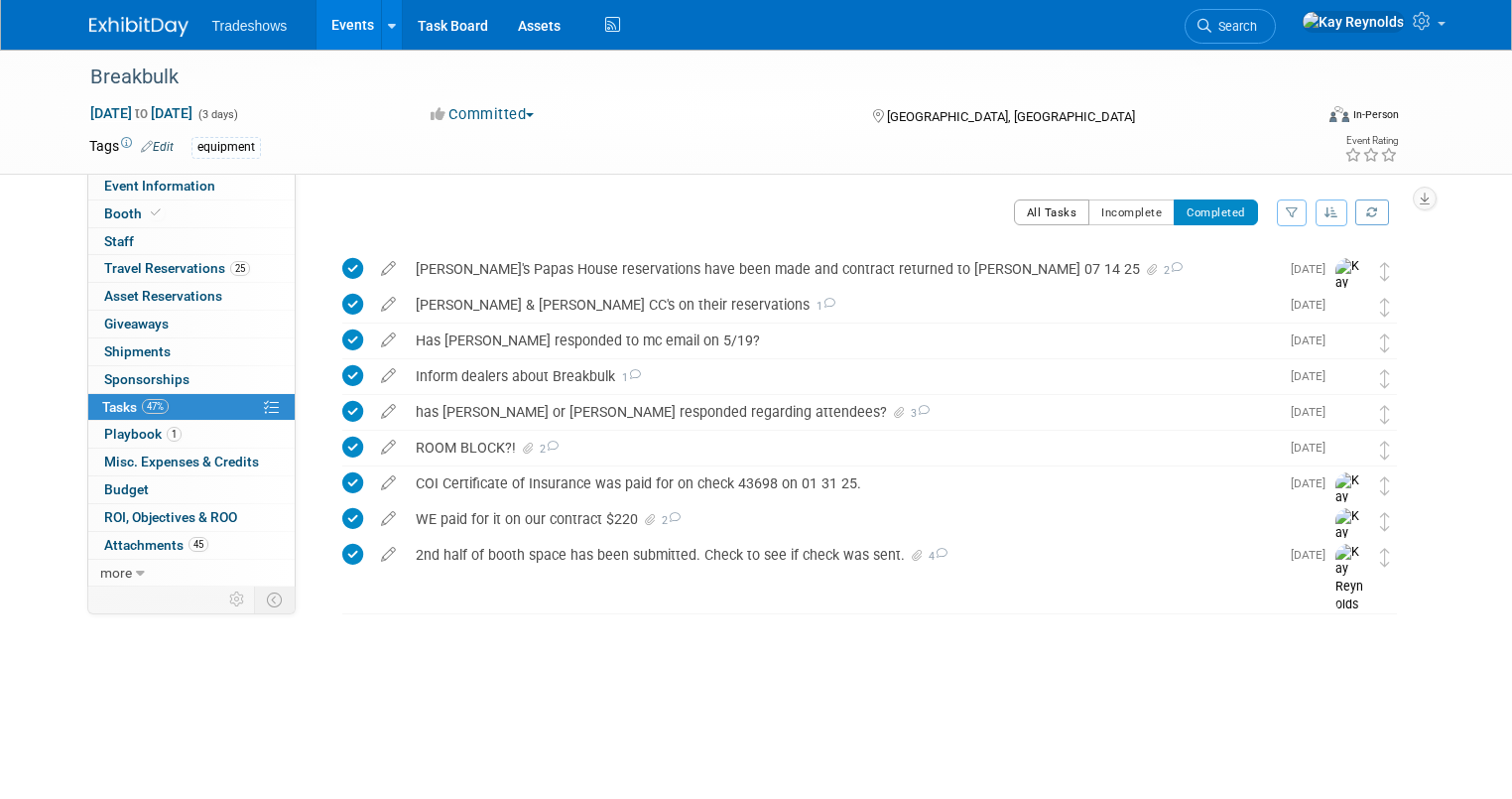 click on "All Tasks" at bounding box center [1052, 212] 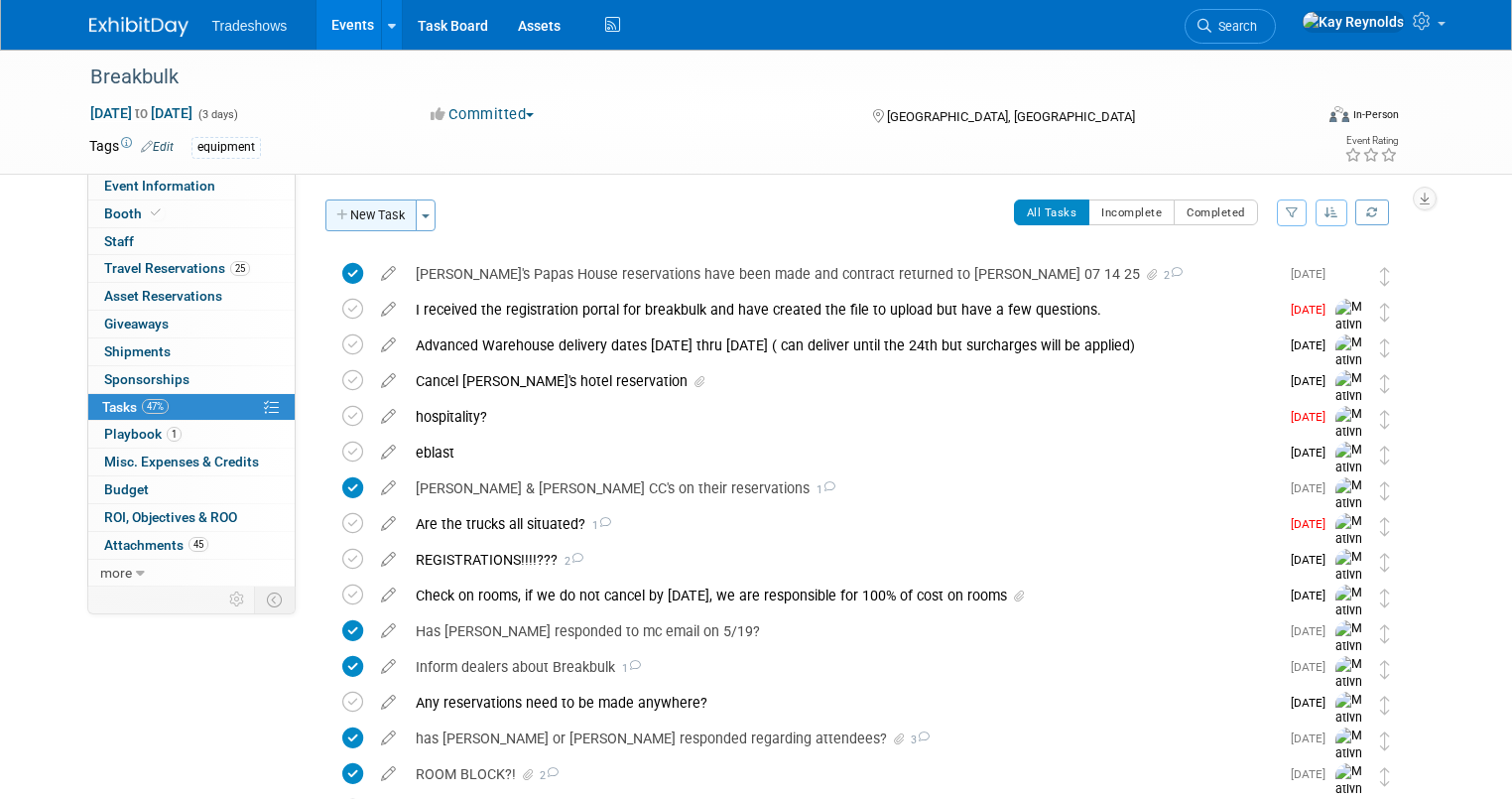 click on "New Task" at bounding box center [371, 215] 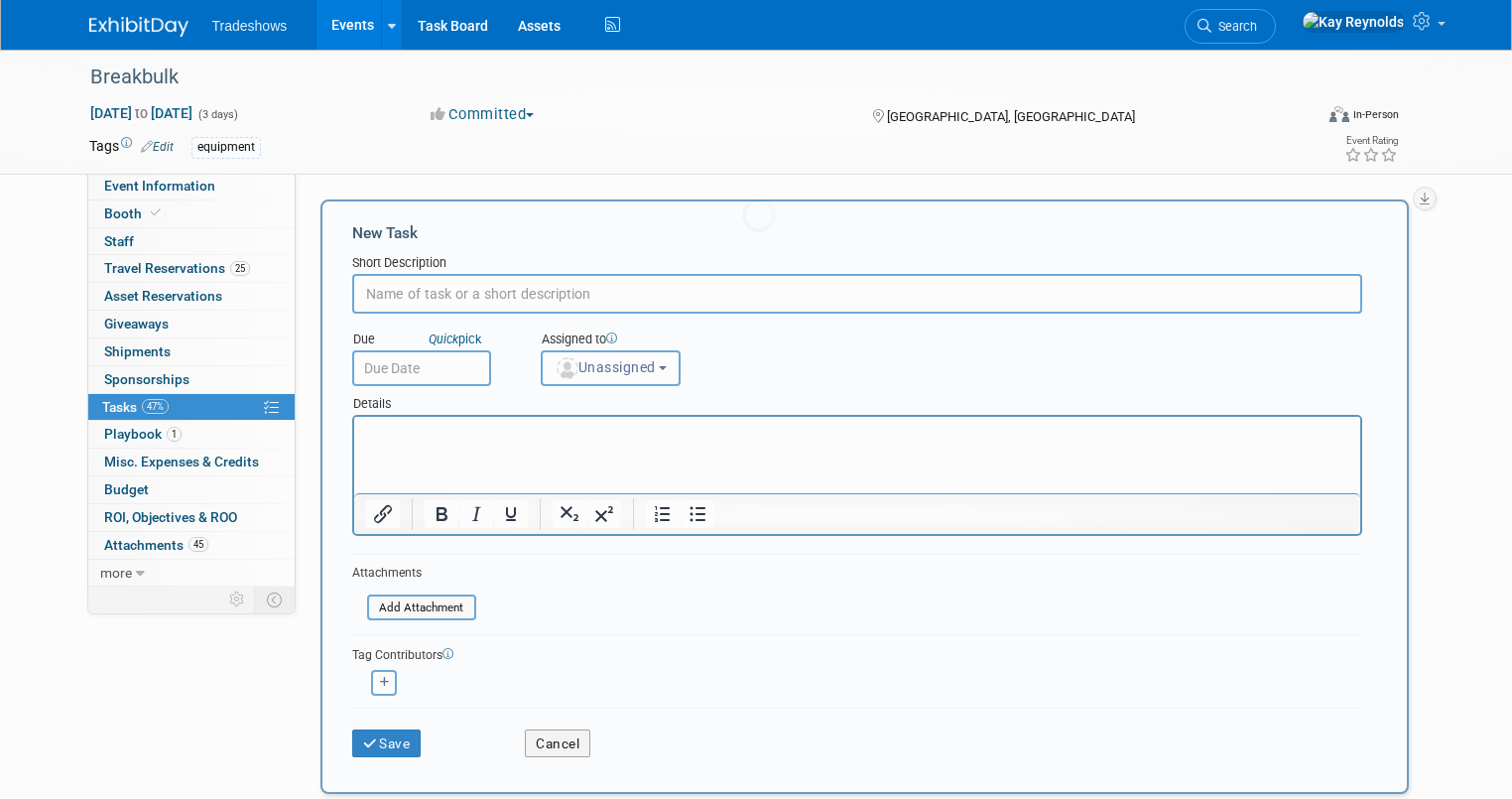 scroll, scrollTop: 0, scrollLeft: 0, axis: both 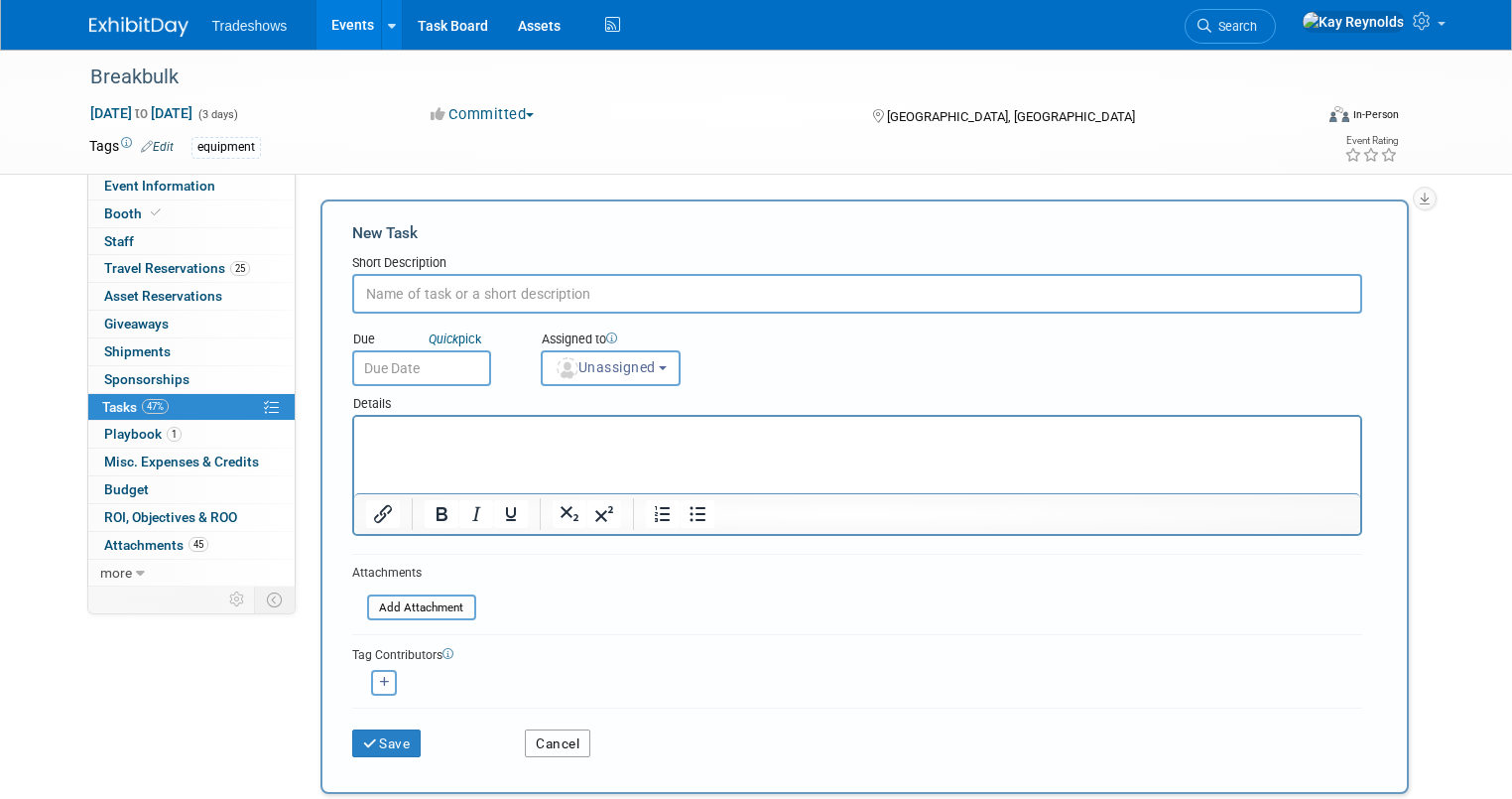 click on "Cancel" at bounding box center [558, 743] 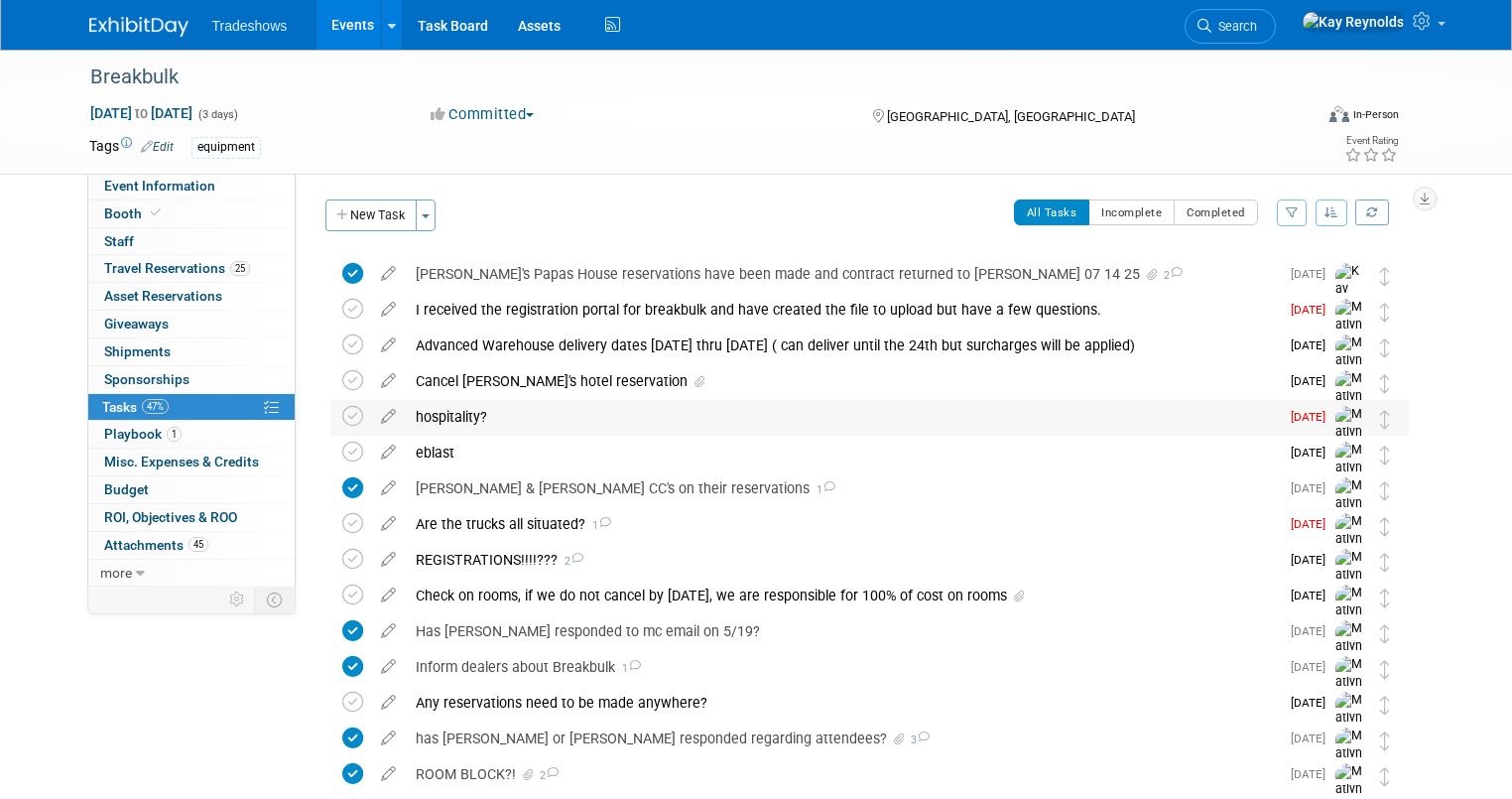 click on "hospitality?" at bounding box center [842, 417] 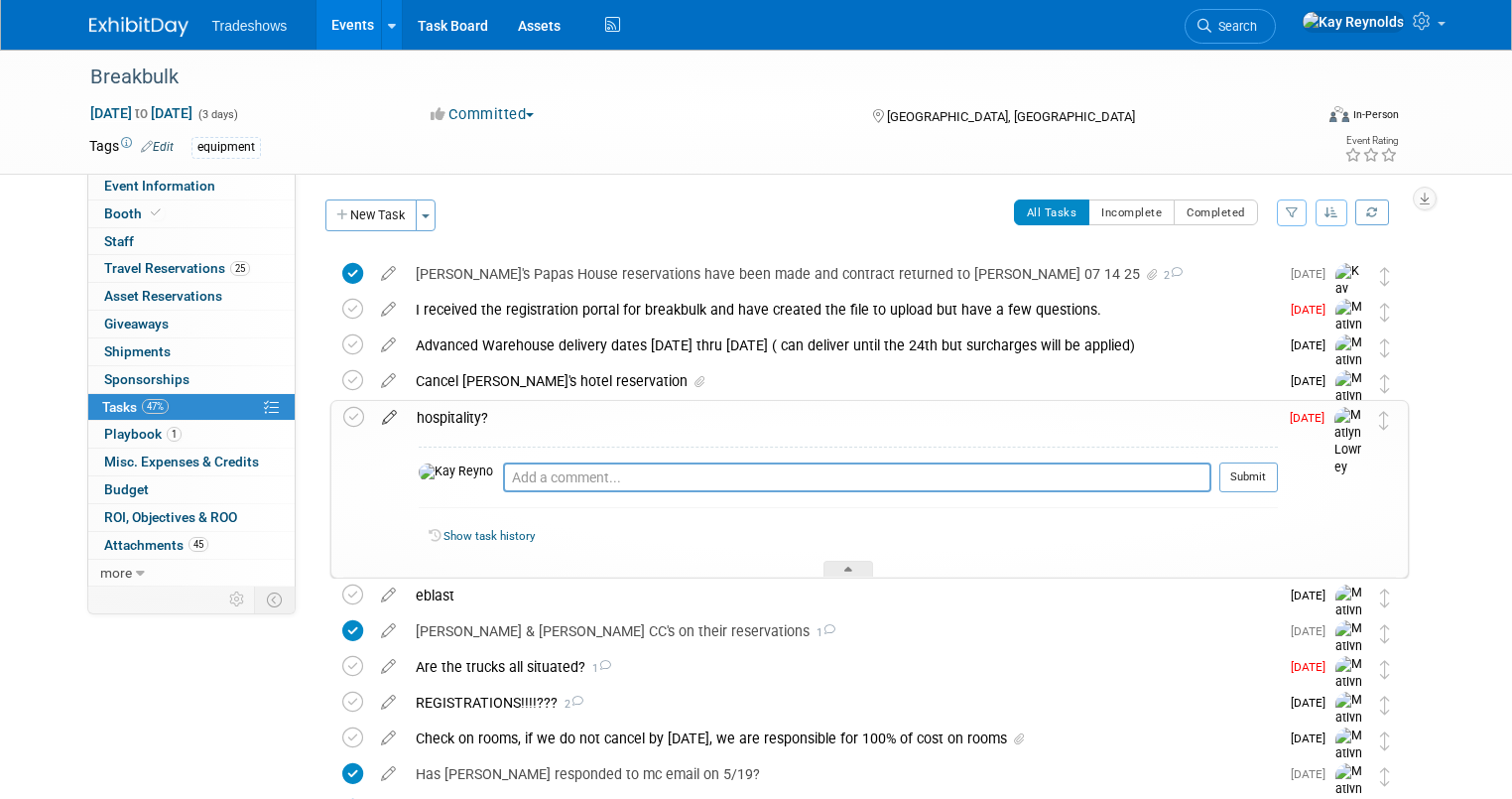 click at bounding box center [389, 413] 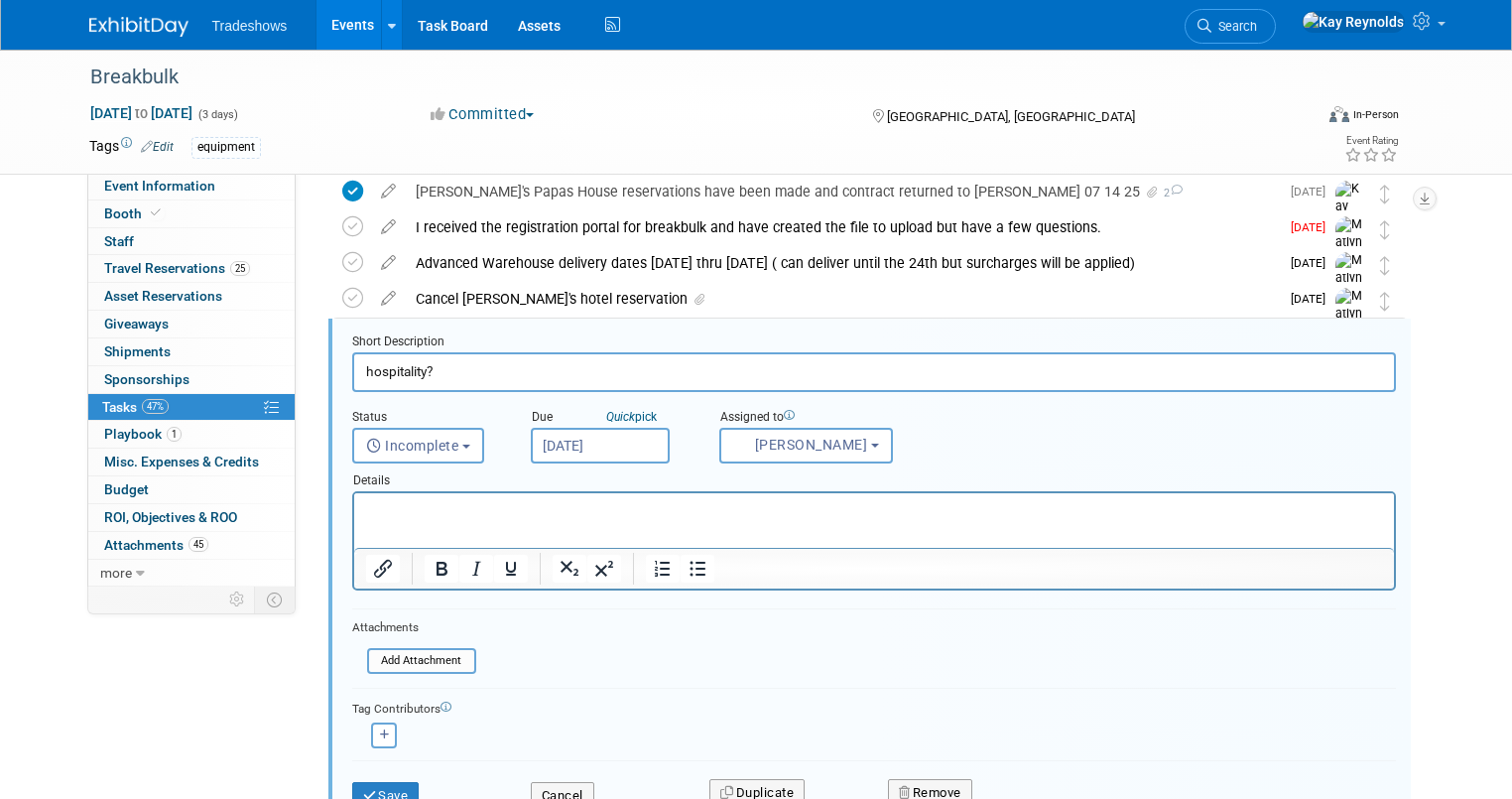 scroll, scrollTop: 110, scrollLeft: 0, axis: vertical 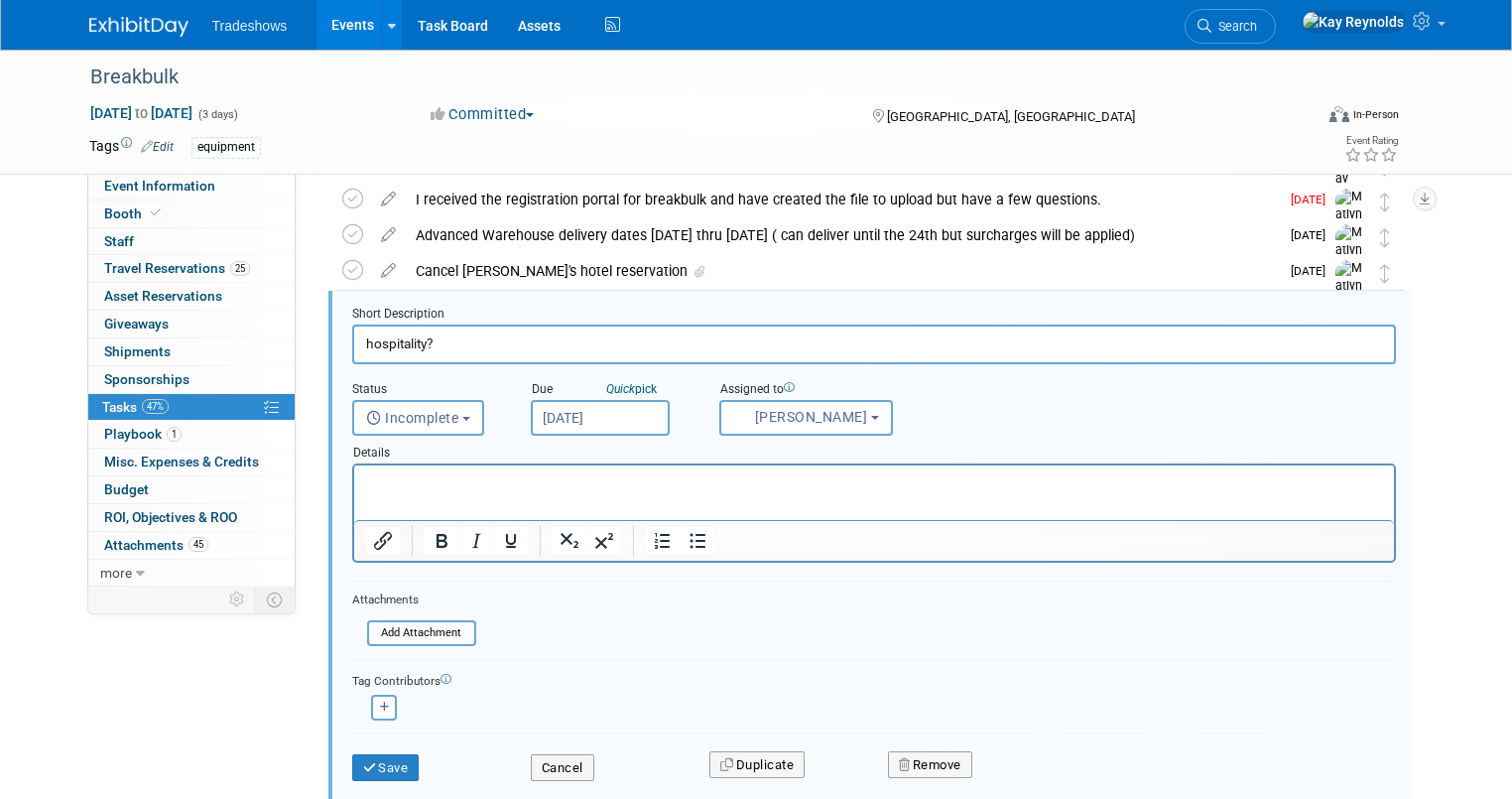click on "hospitality?" at bounding box center [874, 343] 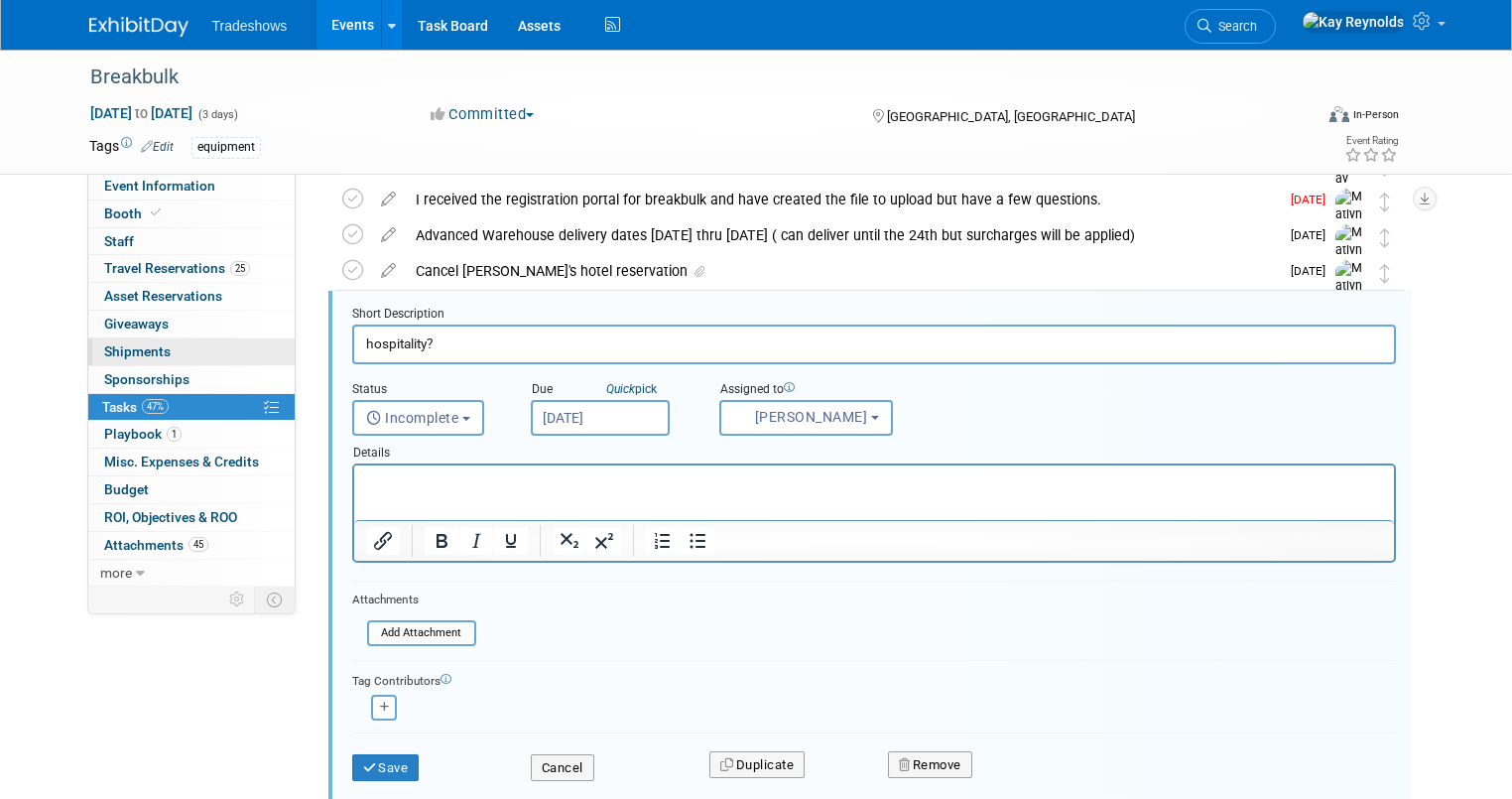 drag, startPoint x: 439, startPoint y: 346, endPoint x: 222, endPoint y: 341, distance: 217.0576 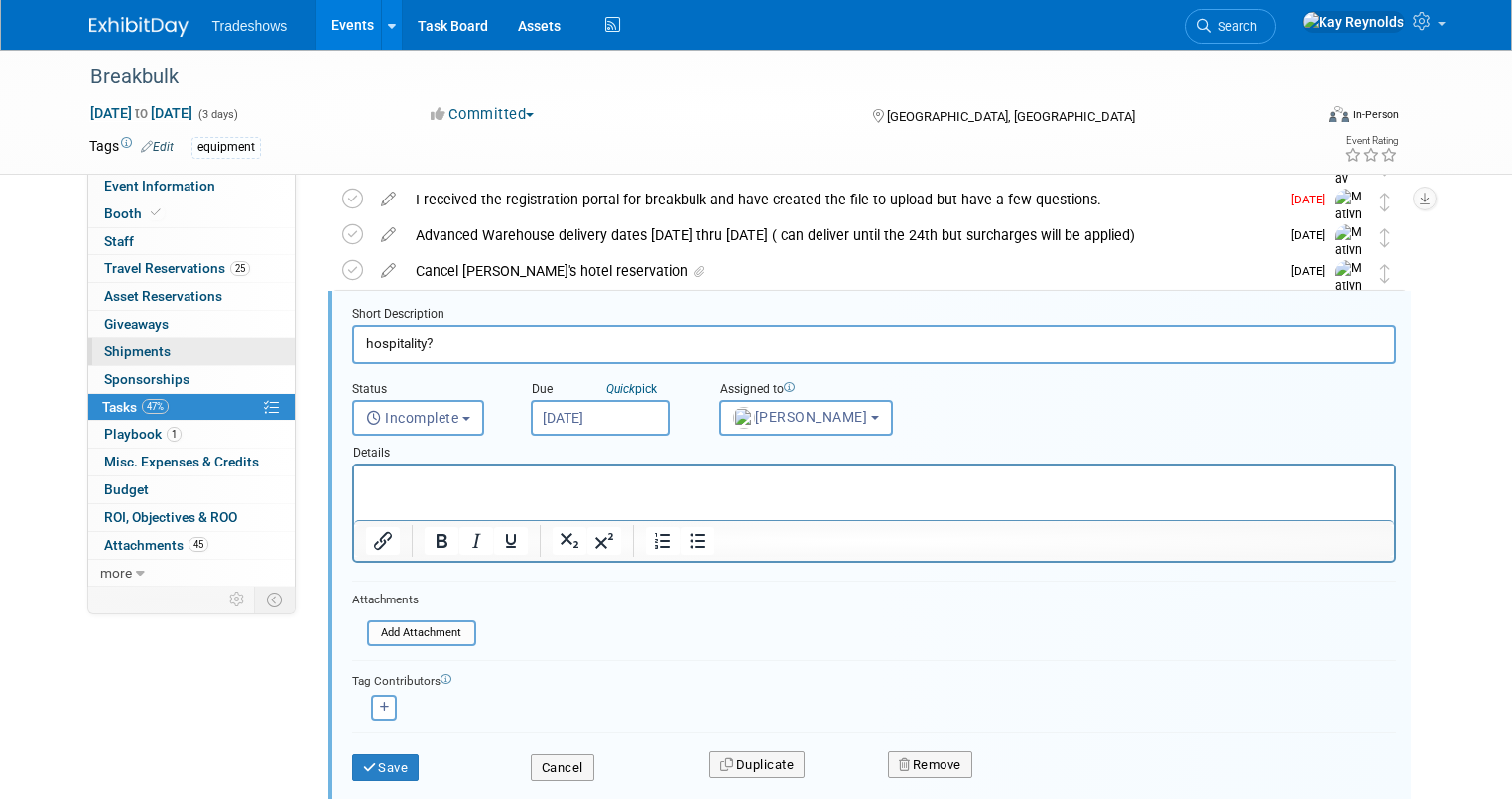 click on "Event Information
Event Info
Booth
Booth
0
Staff 0
Staff
25
Travel Reservations 25
Travel Reservations
0
Asset Reservations 0
Asset Reservations
0
Giveaways 0
Giveaways
0
Shipments 0
Shipments
0
Sponsorships 0
Sponsorships
47%
Tasks 47%
Tasks
1
Playbook 1
Playbook
0
Misc. Expenses & Credits 0
Misc. Expenses & Credits
Budget
Budget
0
ROI, Objectives & ROO 0
ROI, Objectives & ROO
45
Attachments 45
Attachments
more
more...
Event Binder (.pdf export)
Event Binder (.pdf export)
Copy/Duplicate Event
Copy/Duplicate Event
Event Settings
Event Settings
Logs
Logs
Delete Event
Delete Event
Equipment Information:
Trucks/Equipment/ display piece going to be on display IN booth:
Edit
X" at bounding box center [756, 663] 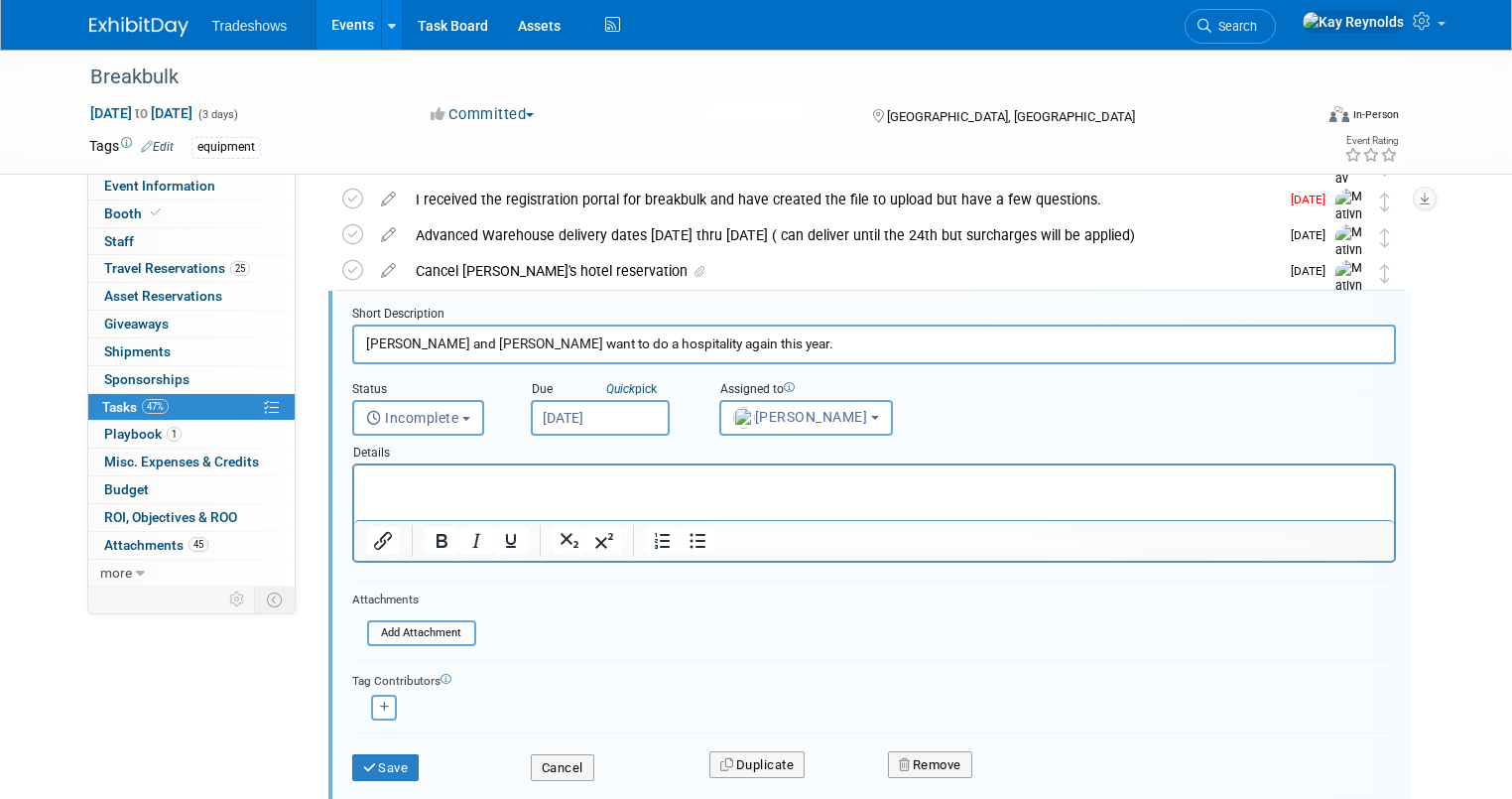 type on "[PERSON_NAME] and [PERSON_NAME] want to do a hospitality again this year." 